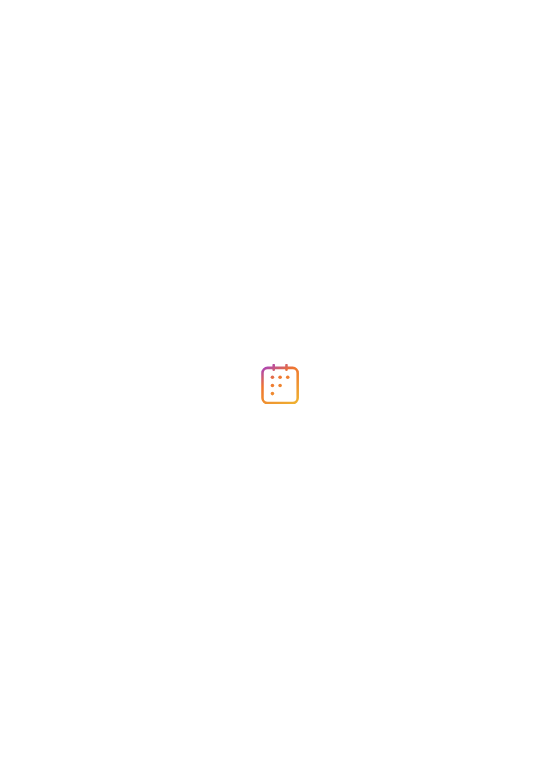 scroll, scrollTop: 0, scrollLeft: 0, axis: both 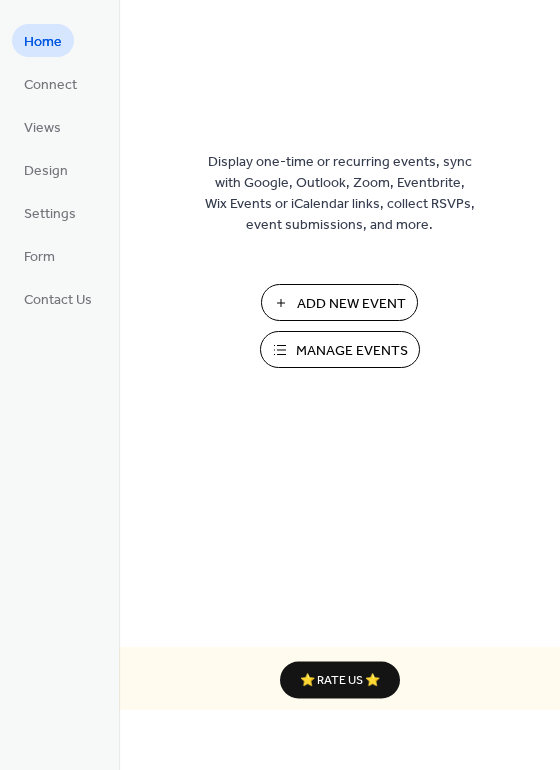 click on "Add New Event" at bounding box center (351, 304) 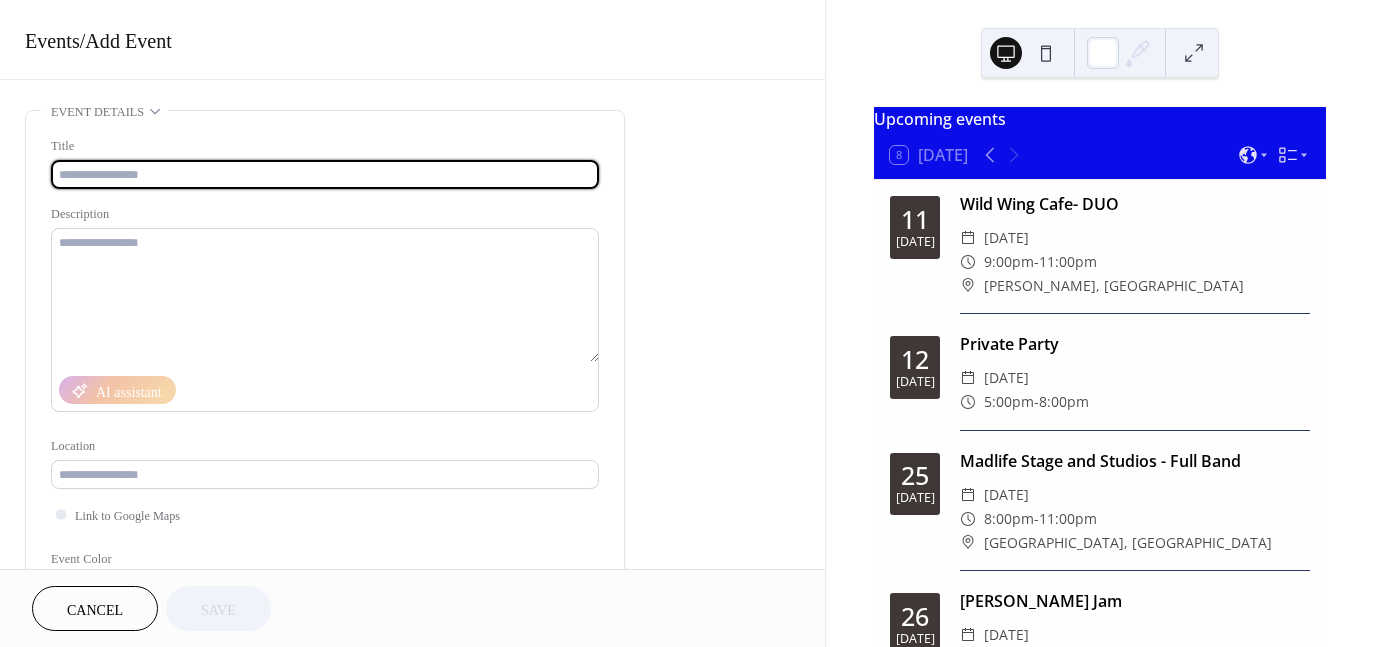 scroll, scrollTop: 0, scrollLeft: 0, axis: both 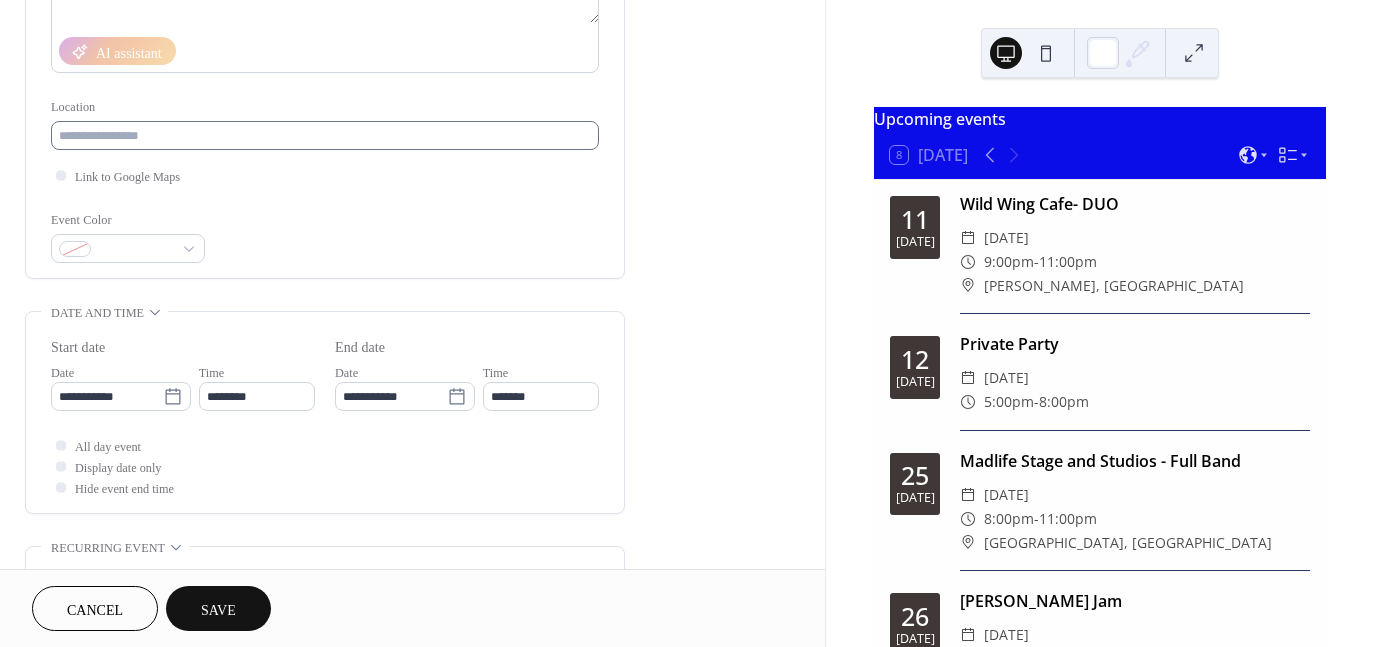 type on "**********" 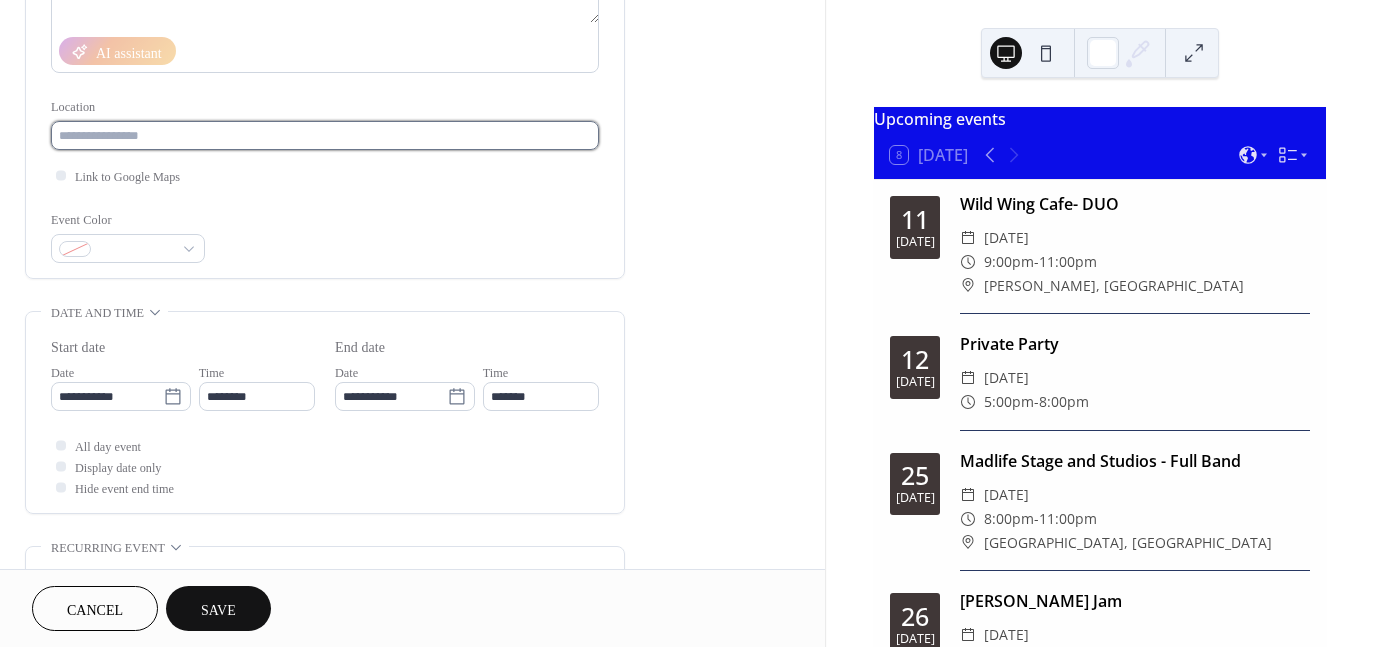click at bounding box center [325, 135] 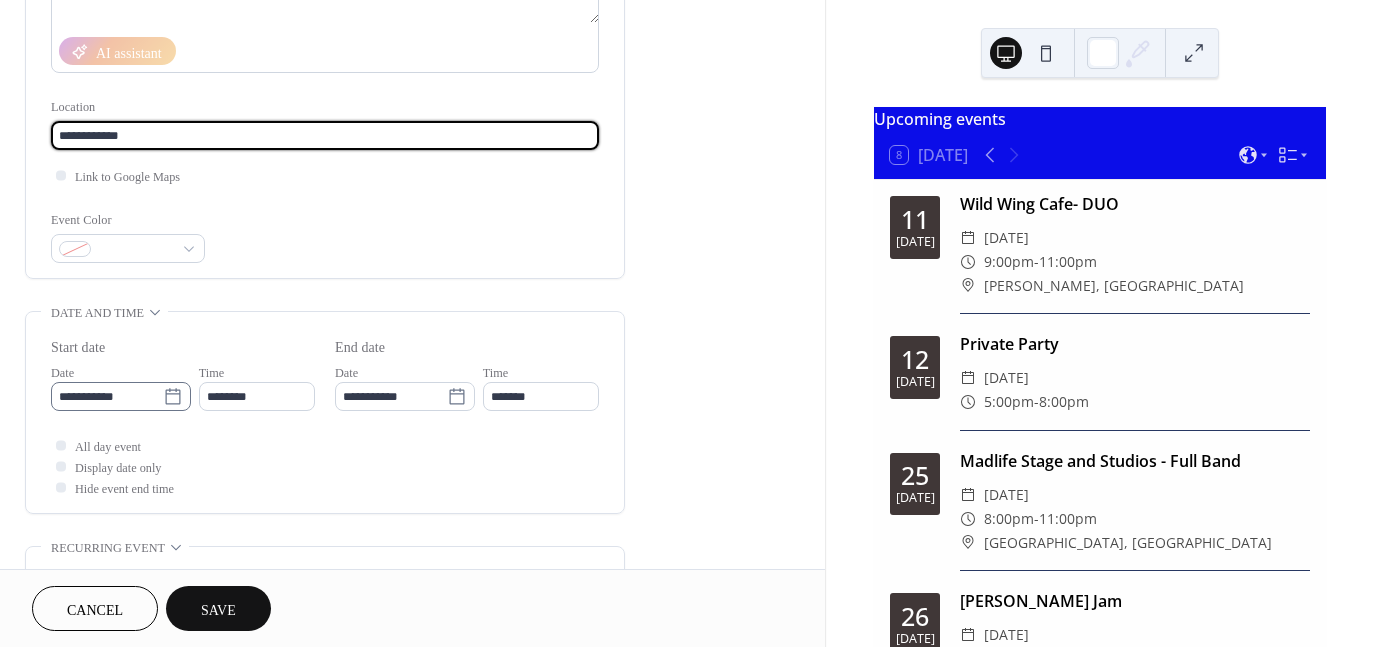 type on "**********" 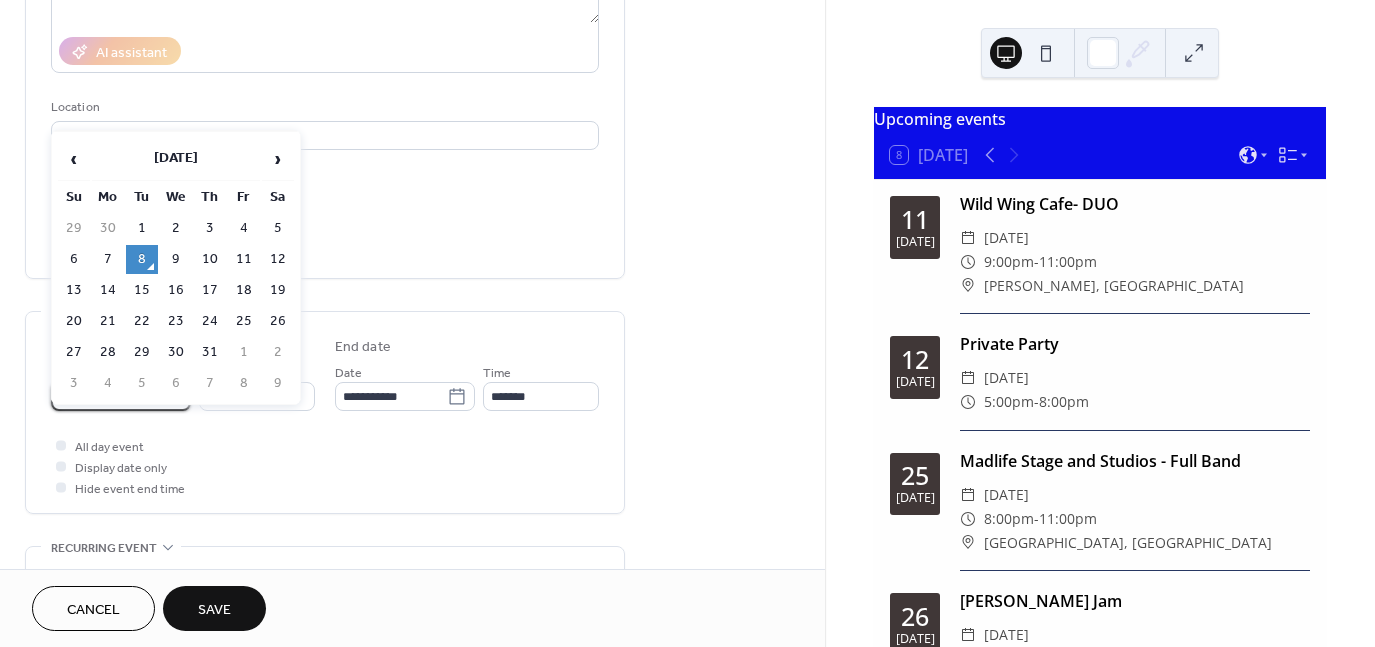click on "**********" at bounding box center (107, 396) 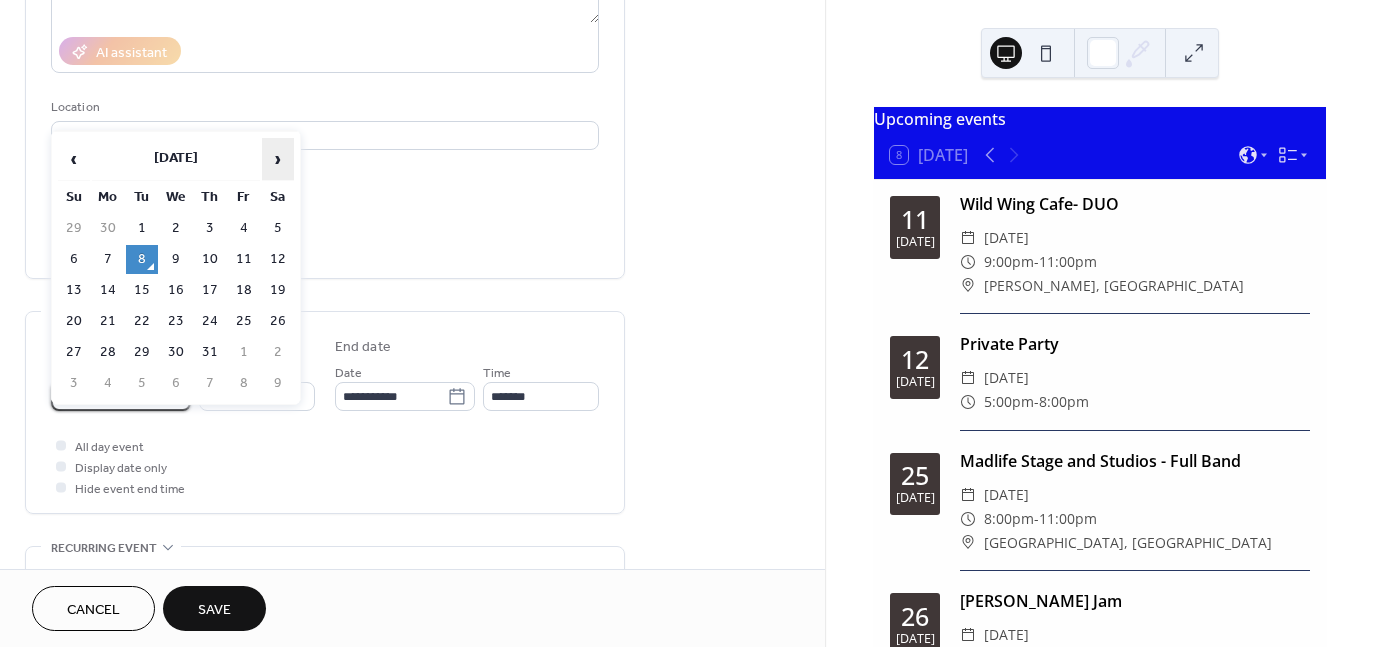 click on "›" at bounding box center (278, 159) 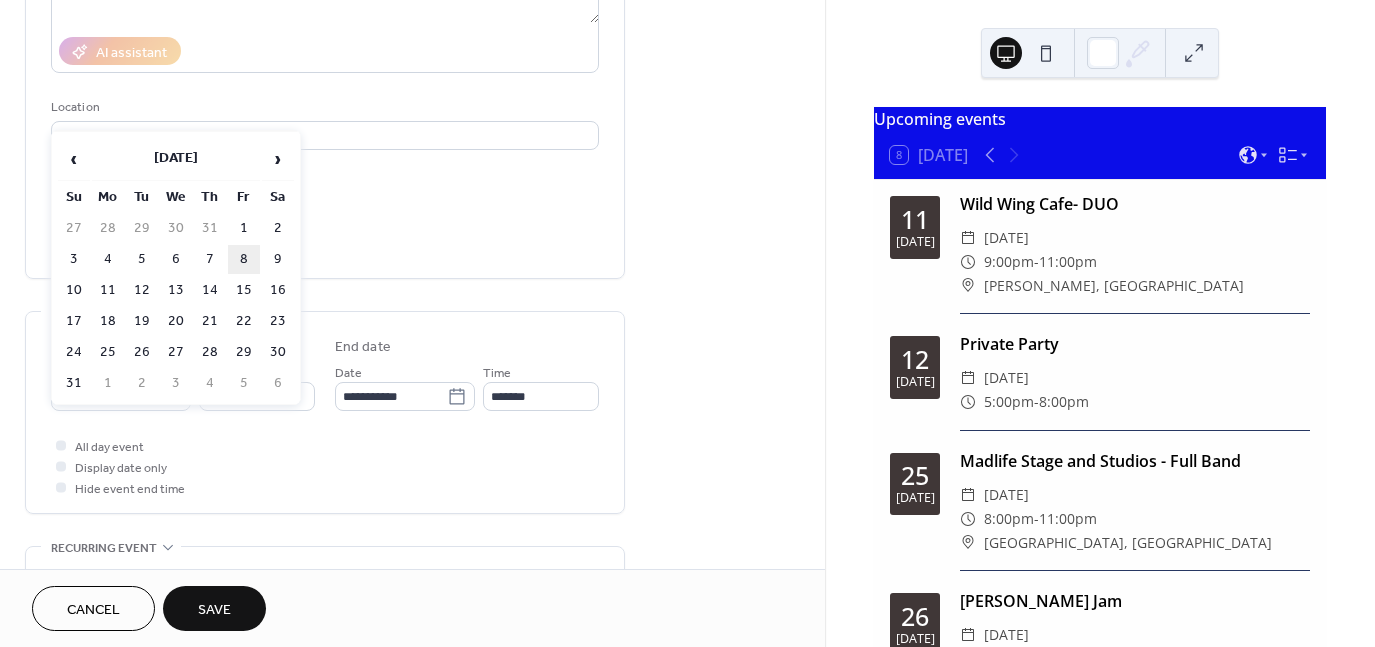click on "8" at bounding box center [244, 259] 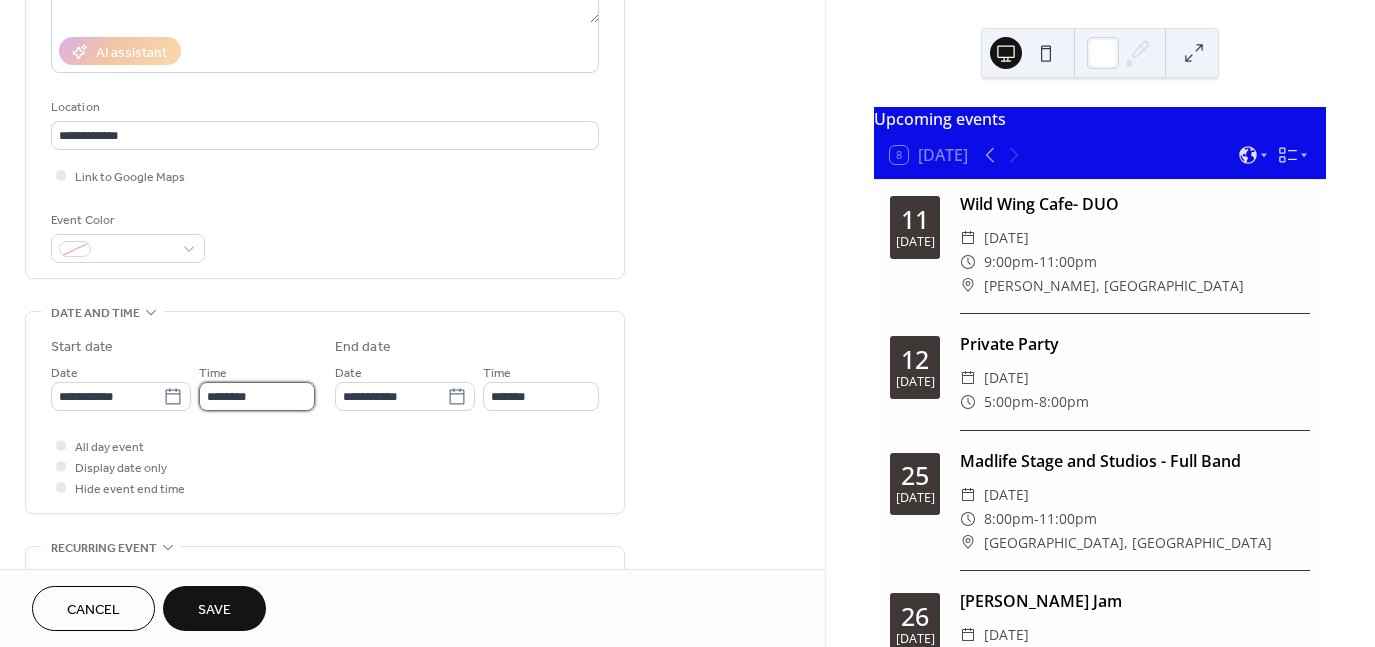 click on "********" at bounding box center (257, 396) 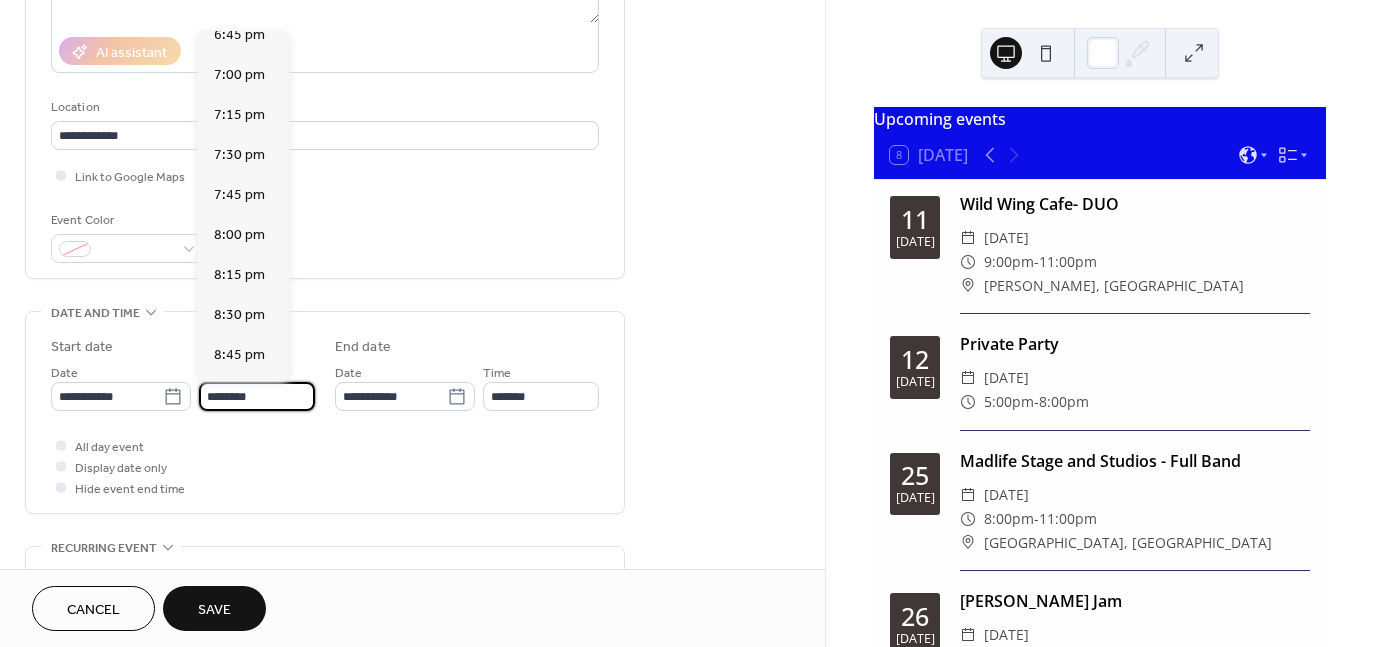 scroll, scrollTop: 3023, scrollLeft: 0, axis: vertical 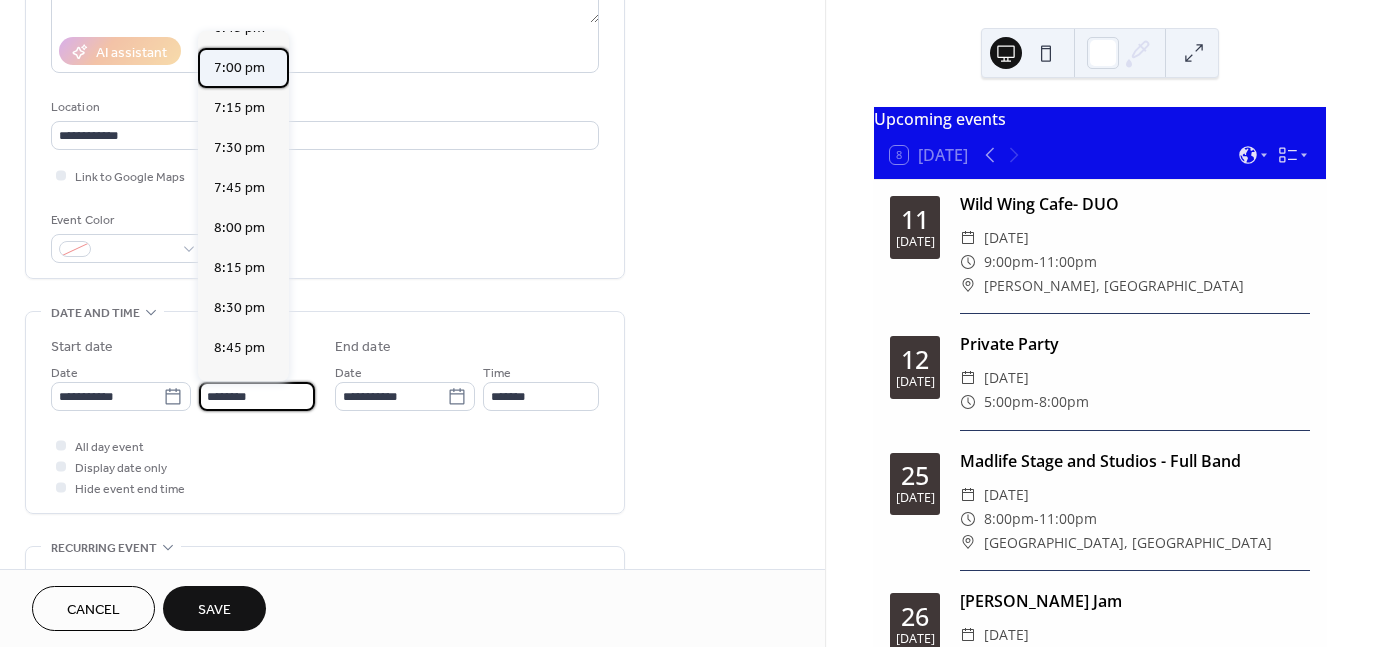 click on "7:00 pm" at bounding box center (239, 68) 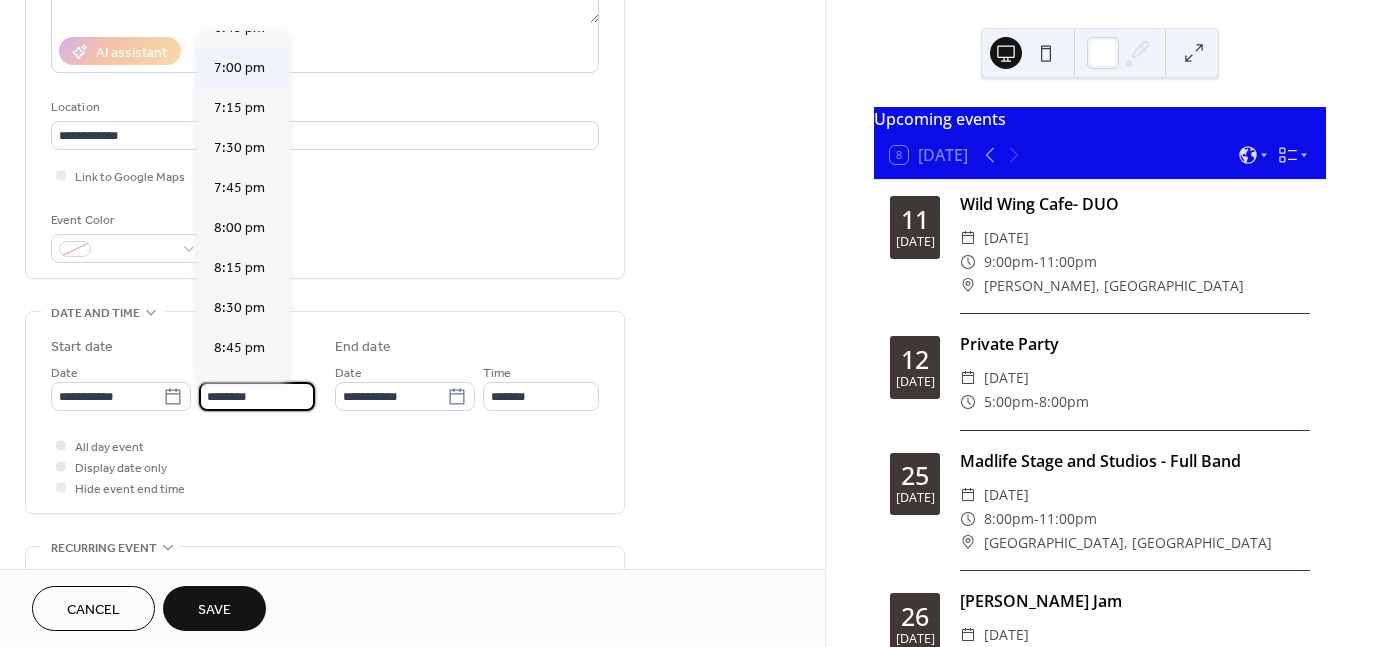 type on "*******" 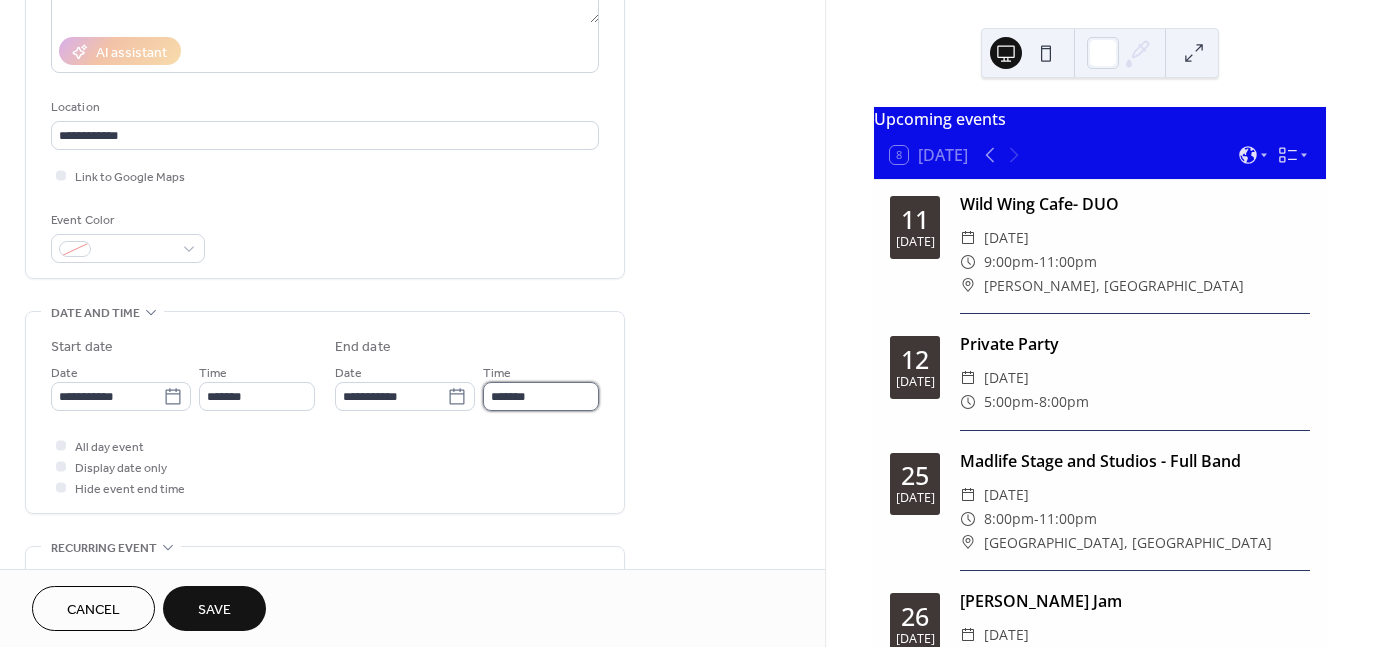 click on "*******" at bounding box center [541, 396] 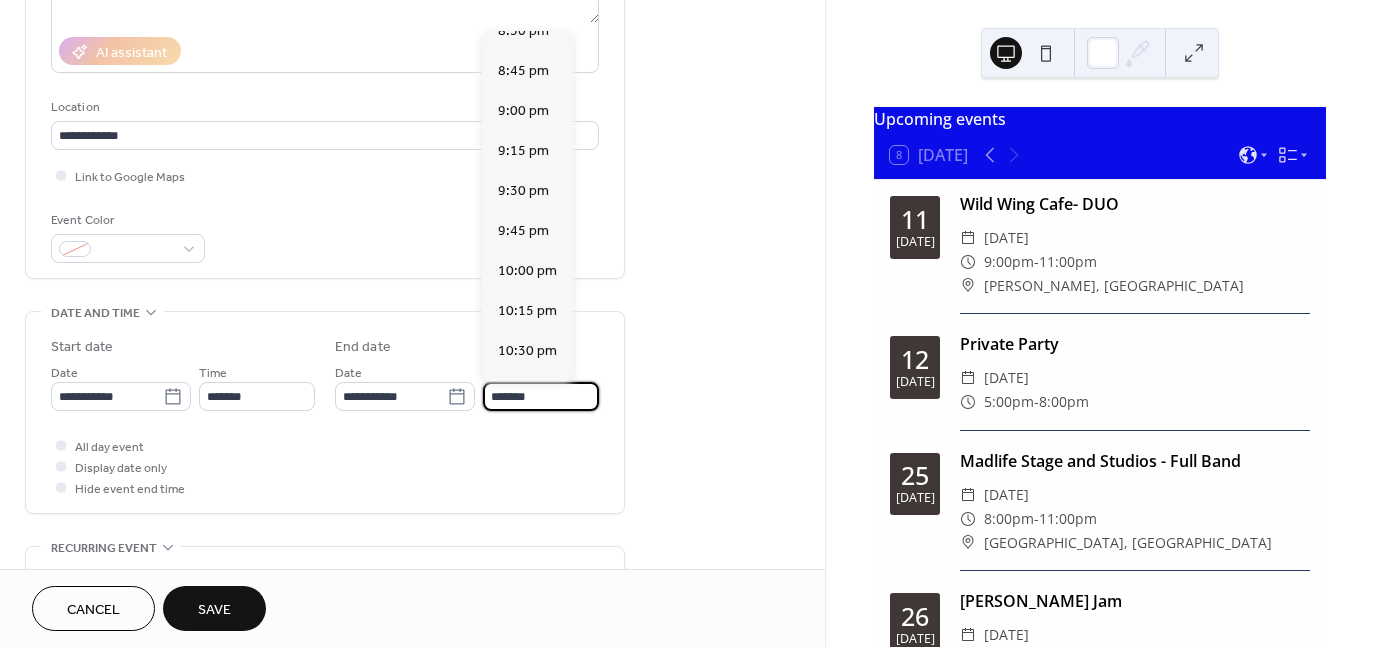 scroll, scrollTop: 223, scrollLeft: 0, axis: vertical 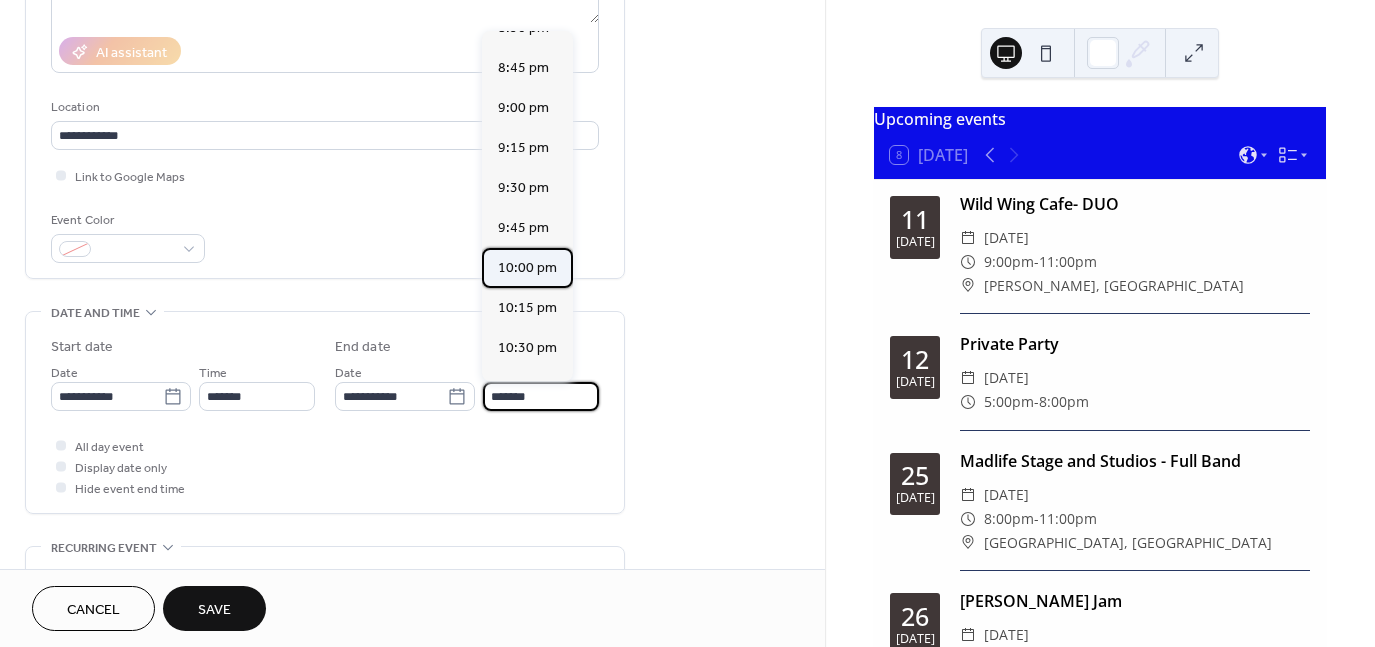 click on "10:00 pm" at bounding box center (527, 268) 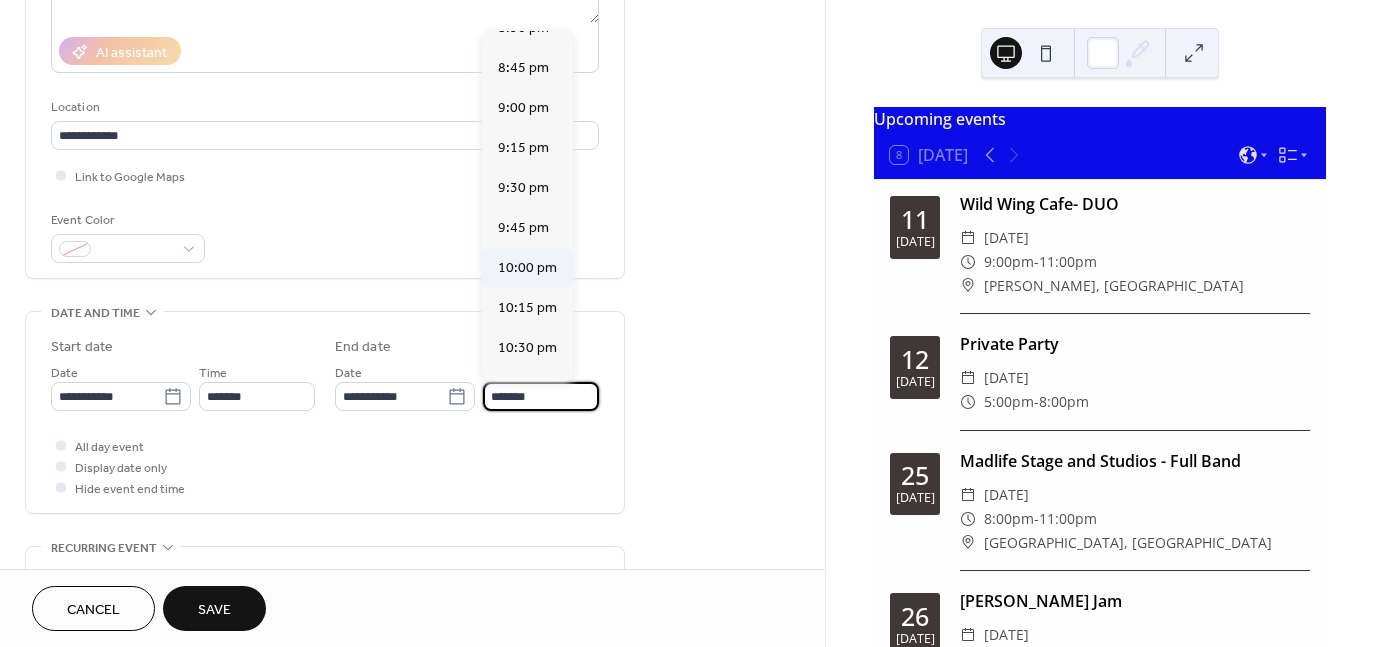 type on "********" 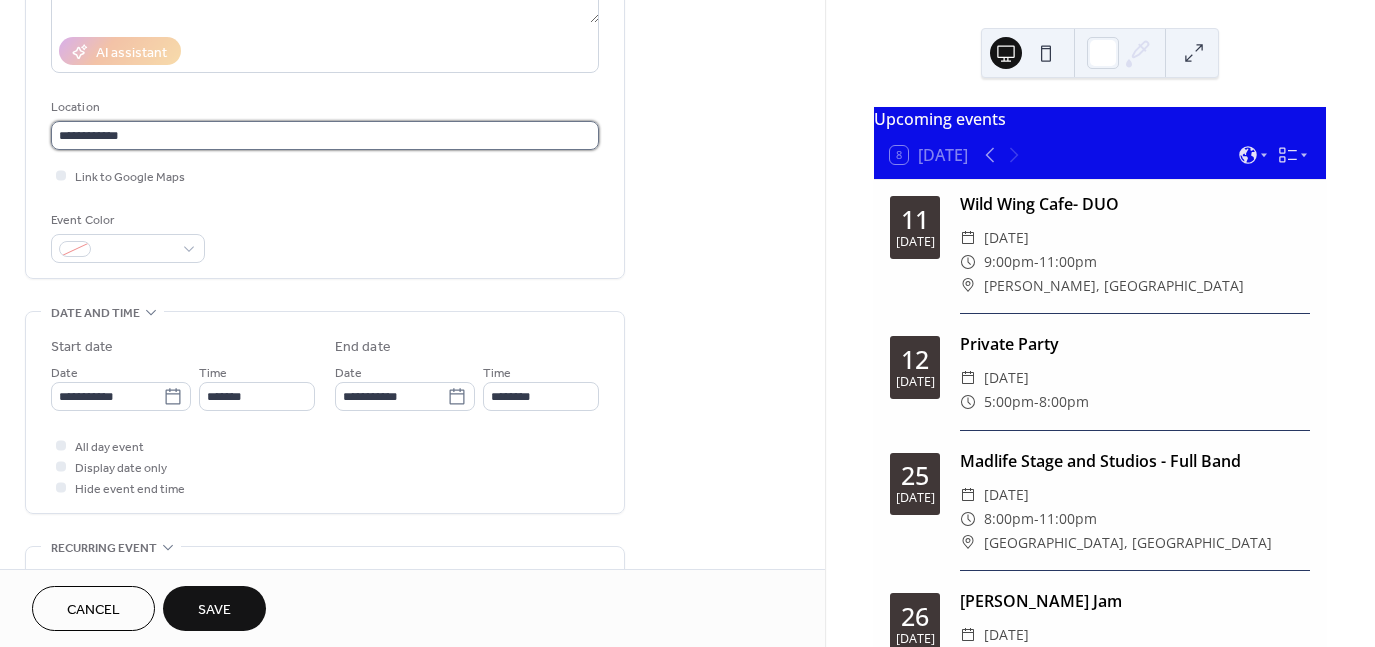 click on "**********" at bounding box center [325, 135] 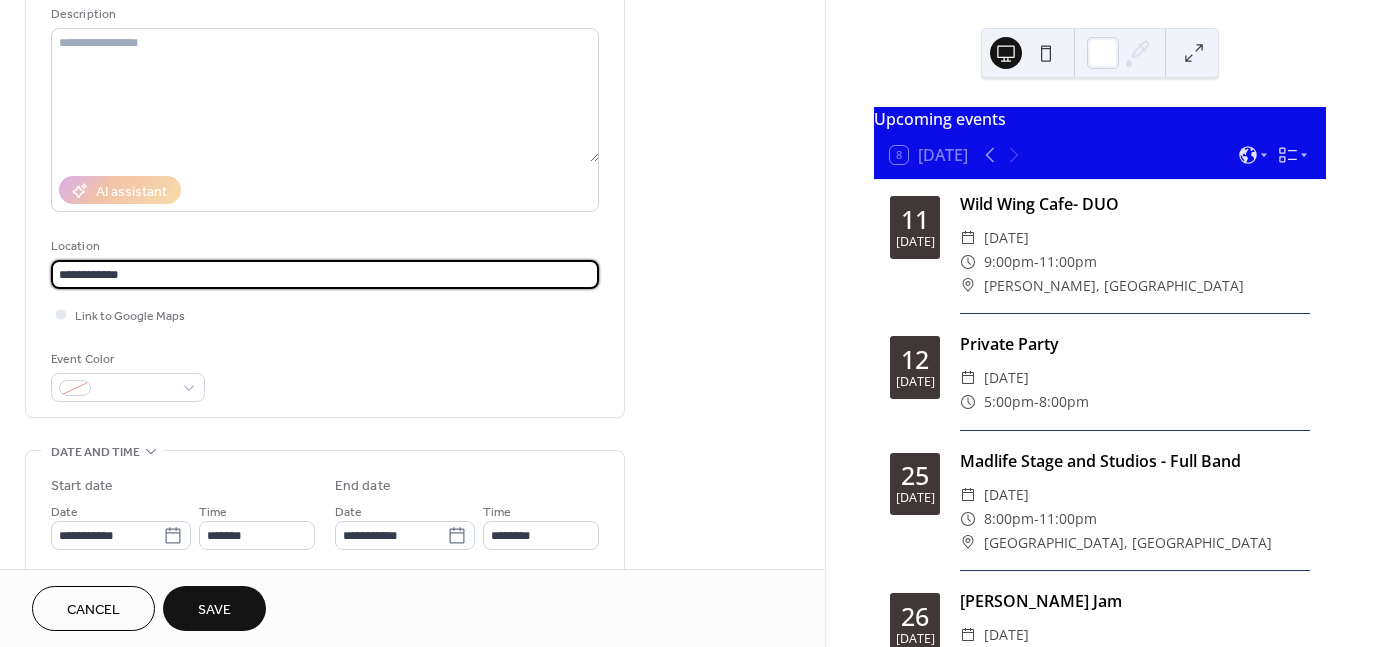 scroll, scrollTop: 0, scrollLeft: 0, axis: both 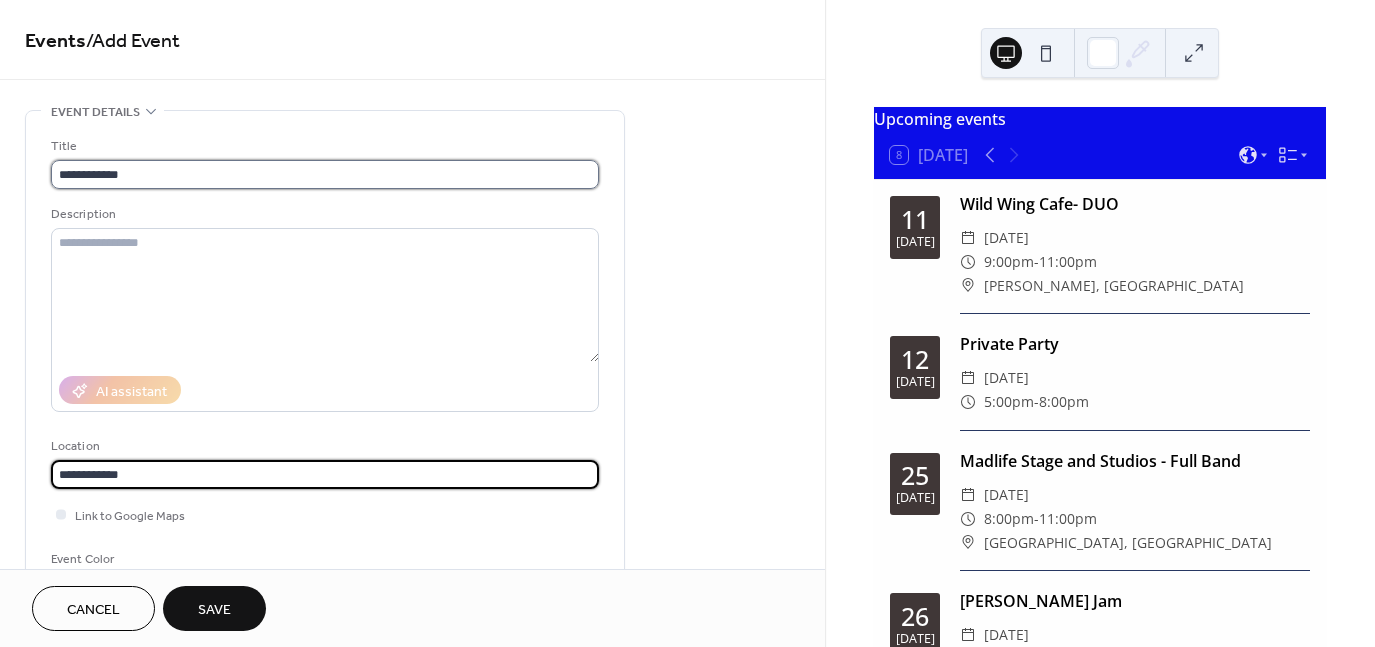 click on "**********" at bounding box center (325, 174) 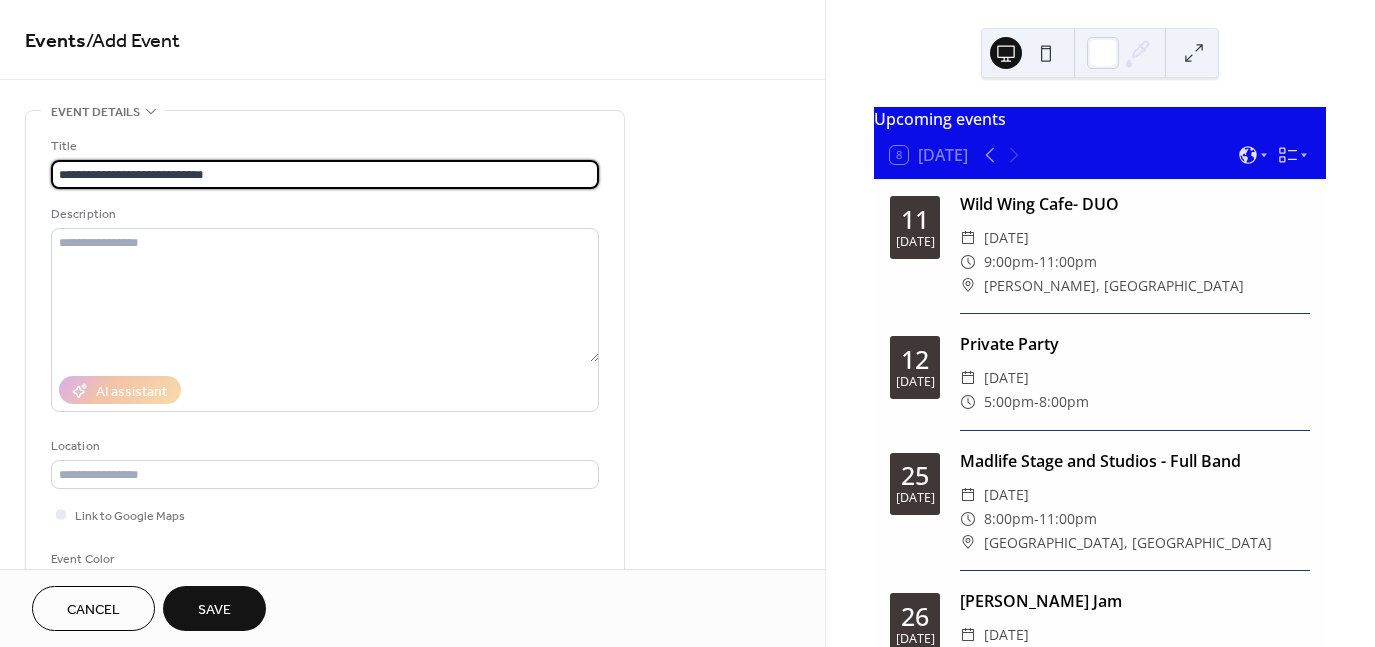type on "**********" 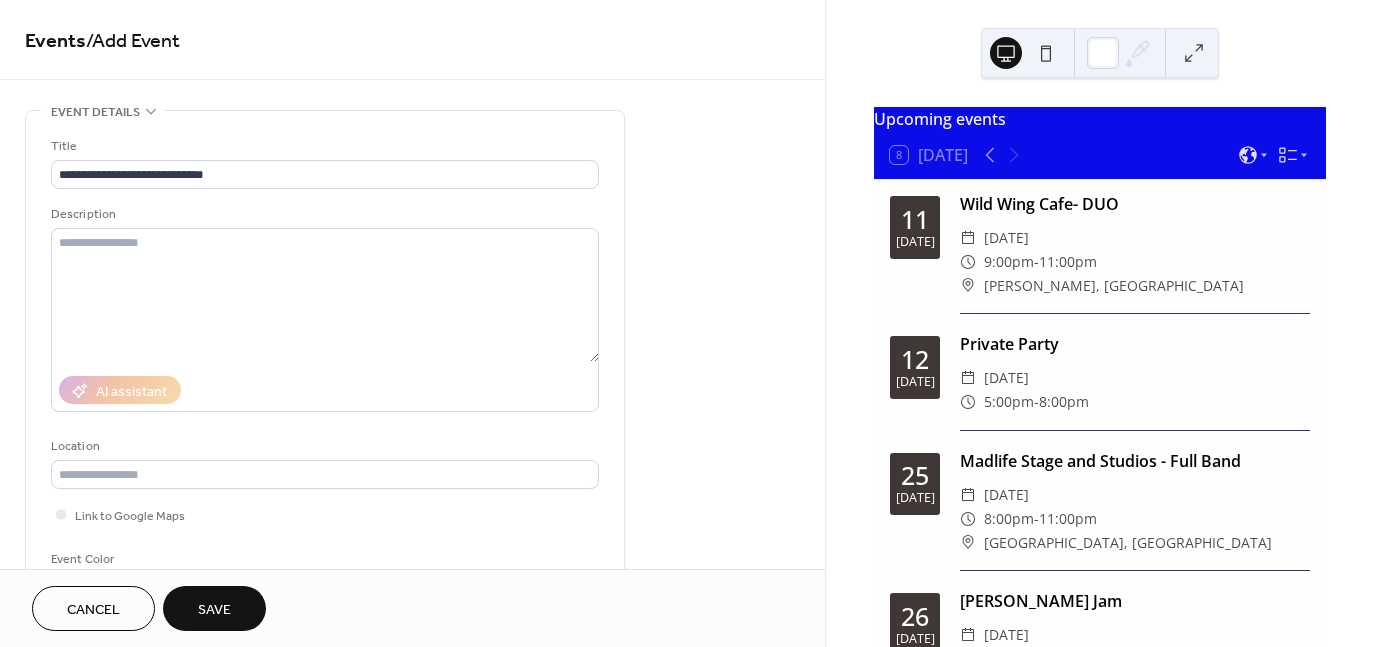 click on "Save" at bounding box center [214, 610] 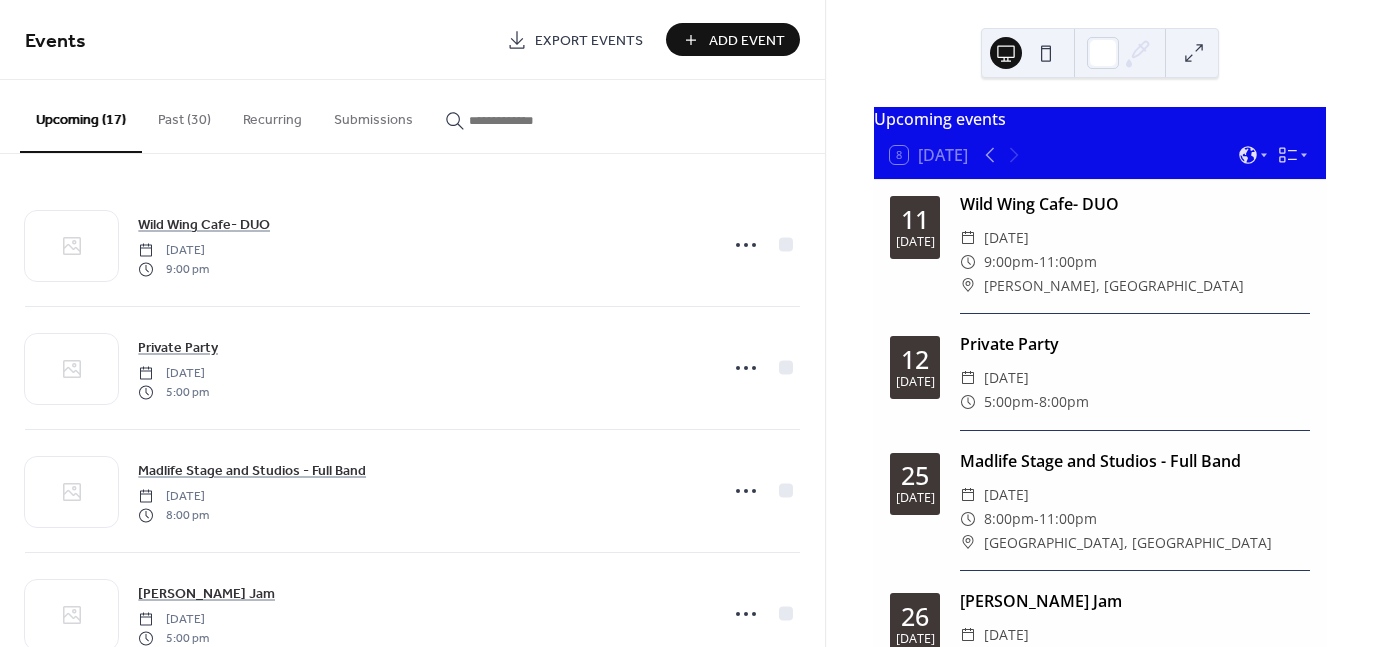click on "Add Event" at bounding box center [747, 41] 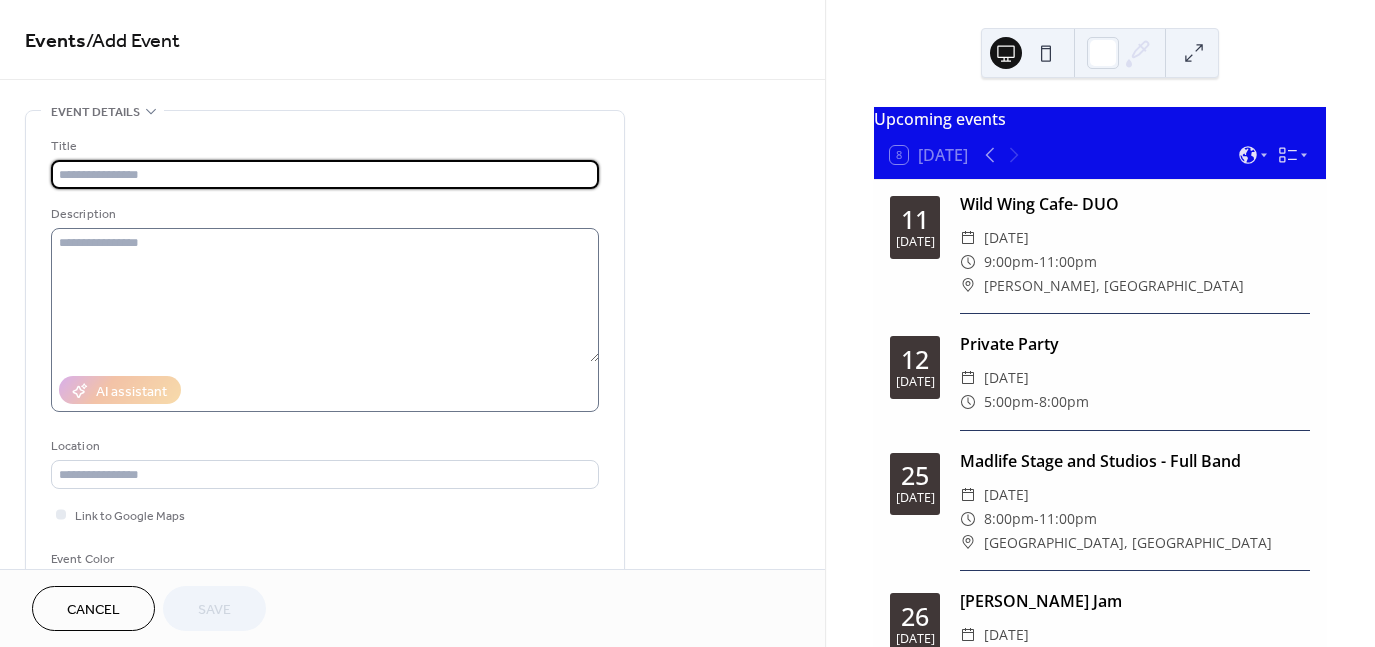 type on "*" 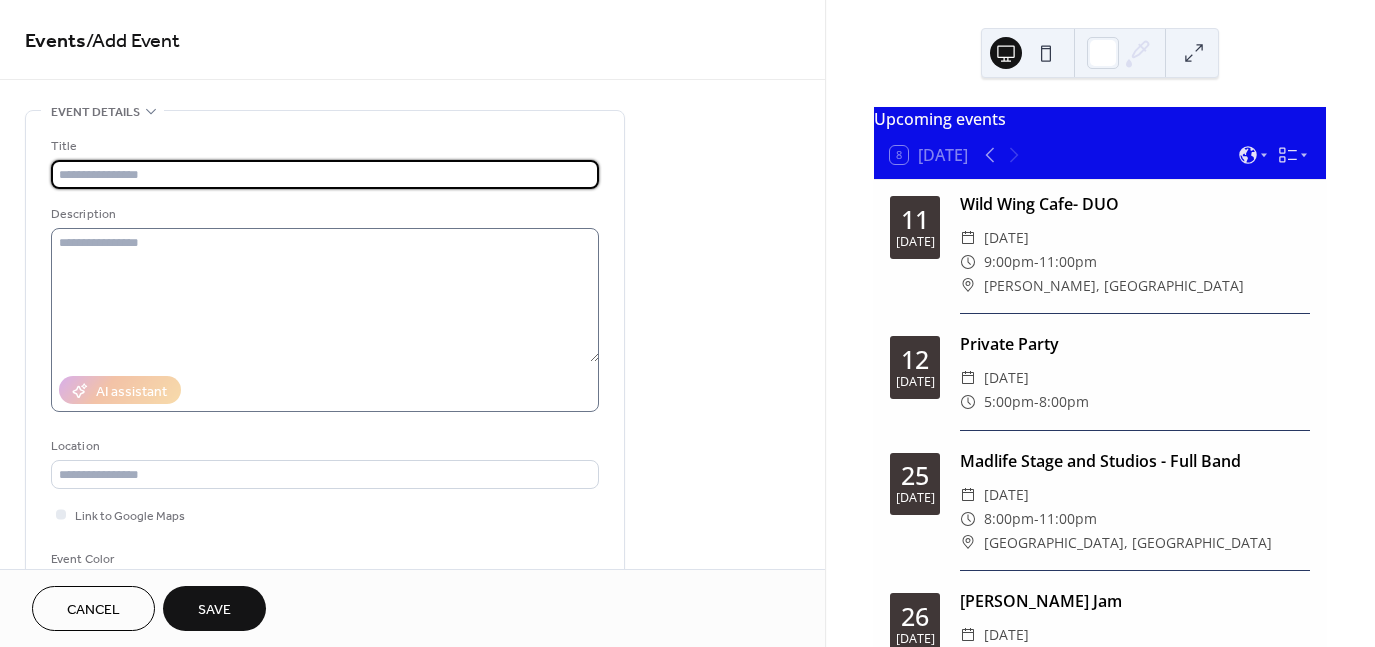 type on "*" 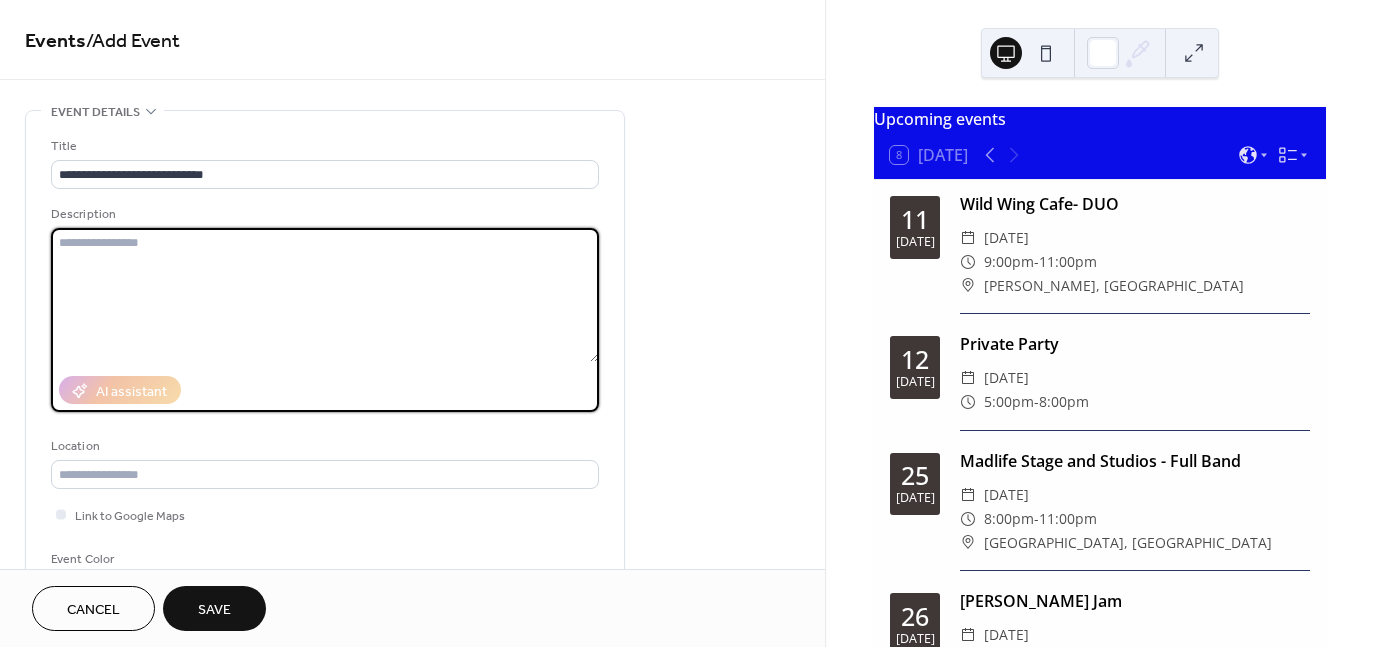 click at bounding box center [325, 295] 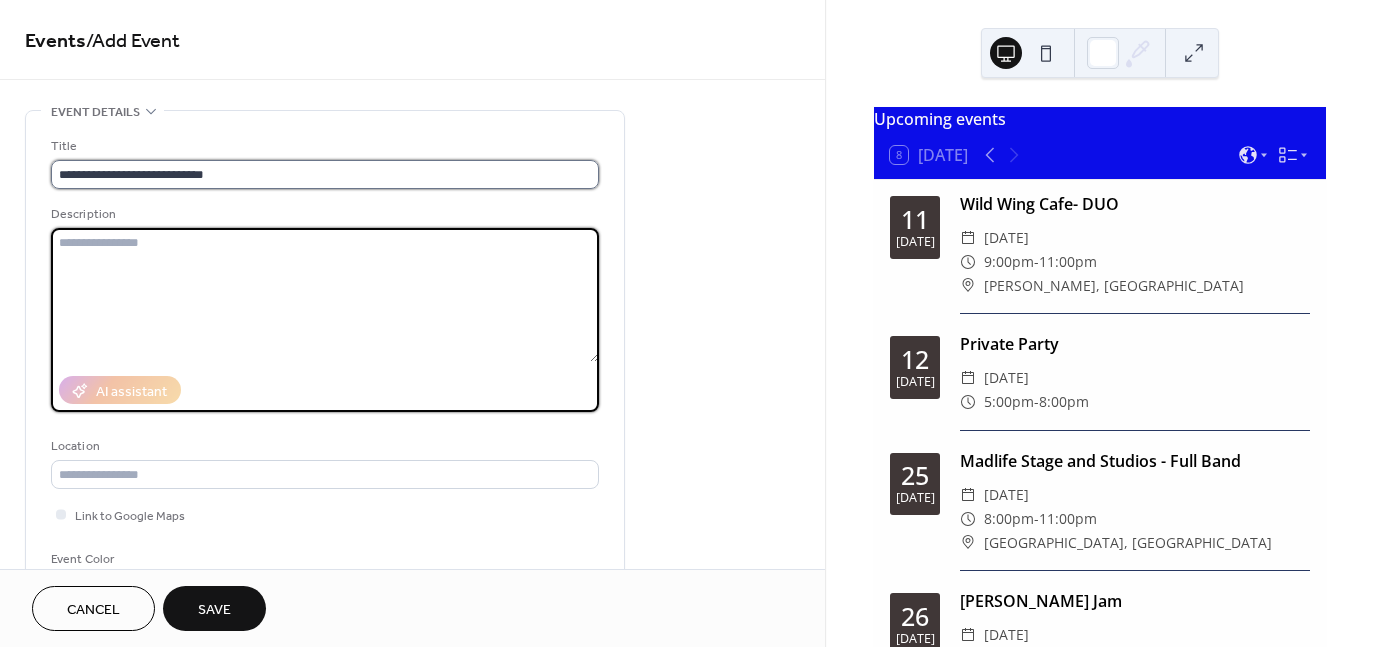 click on "**********" at bounding box center (325, 174) 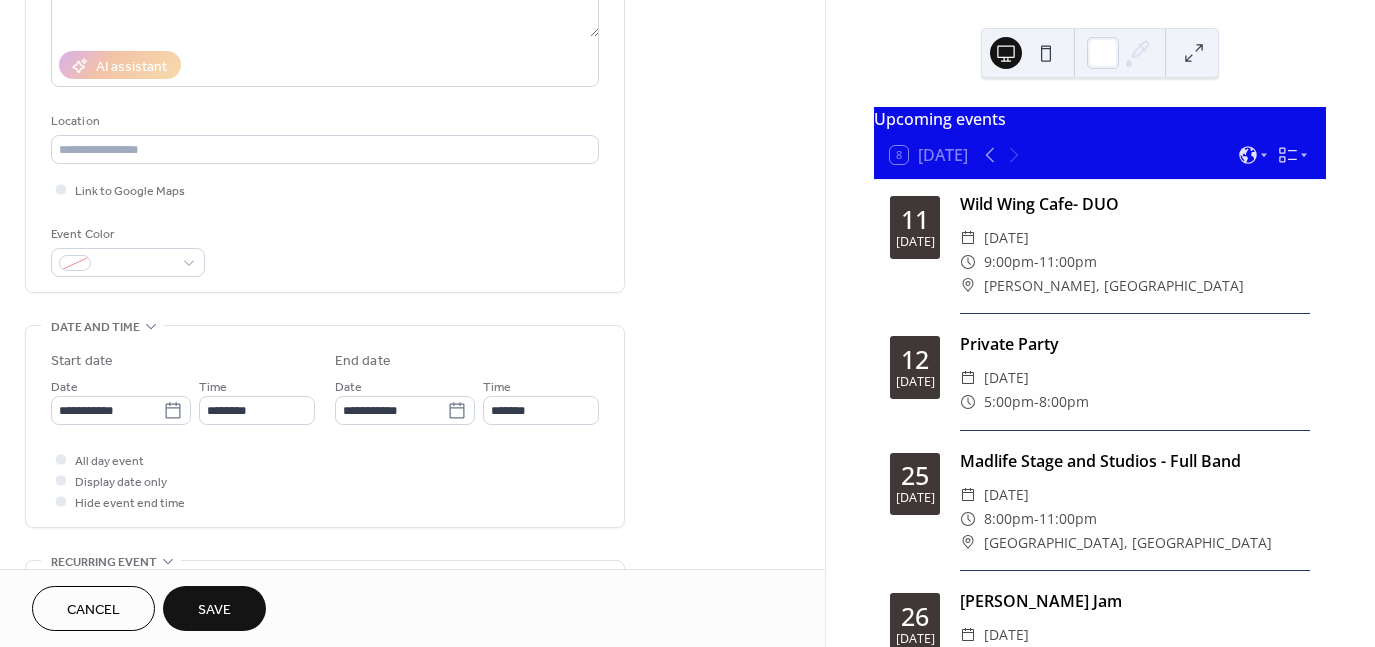 scroll, scrollTop: 342, scrollLeft: 0, axis: vertical 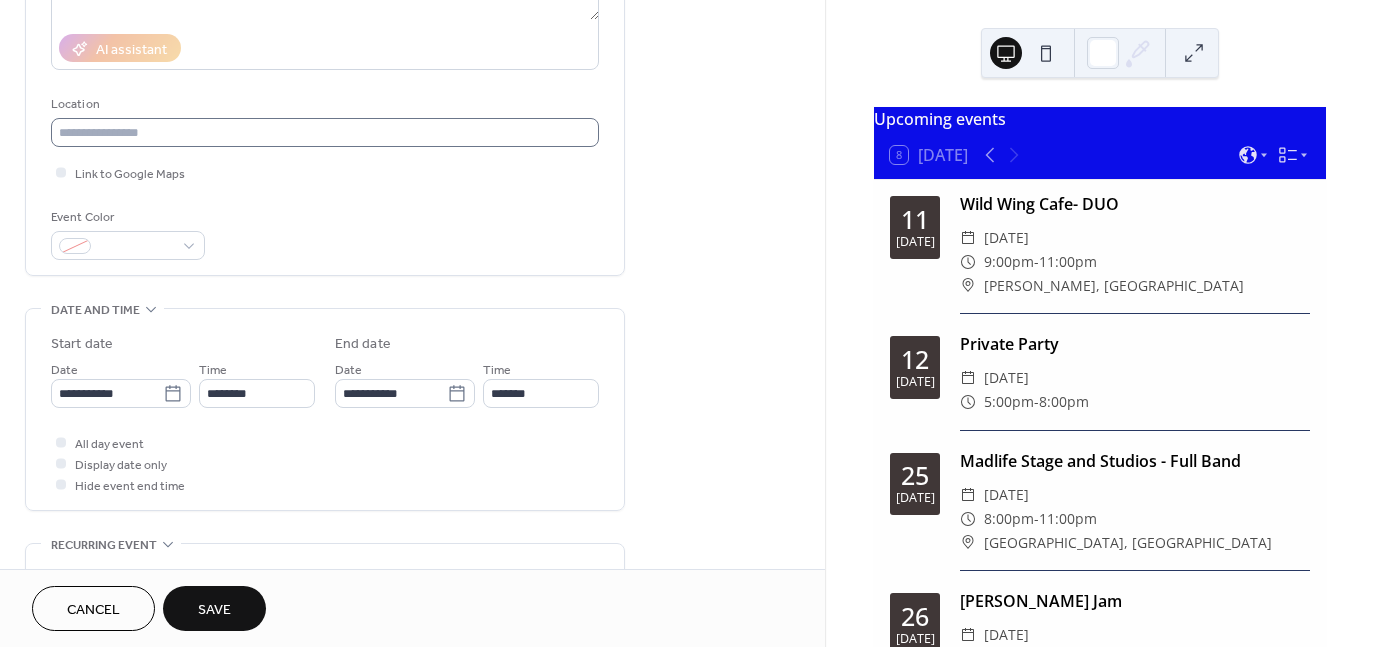 type on "**********" 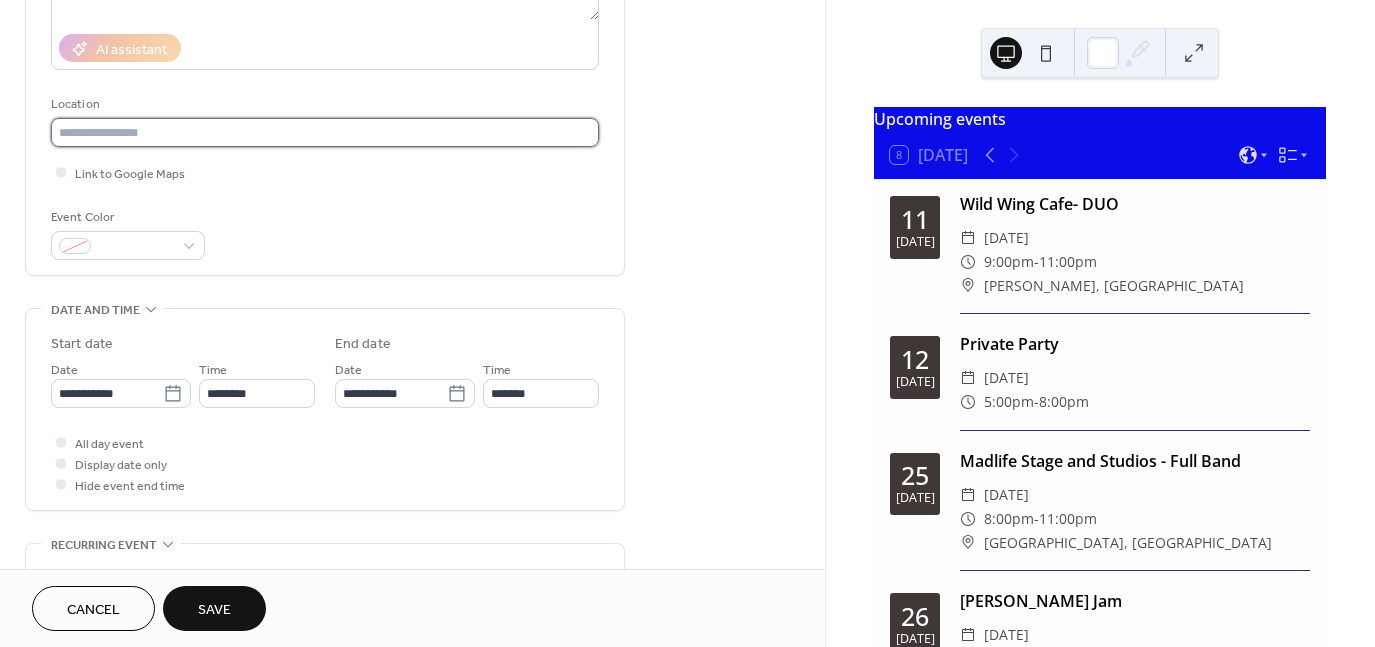 click at bounding box center (325, 132) 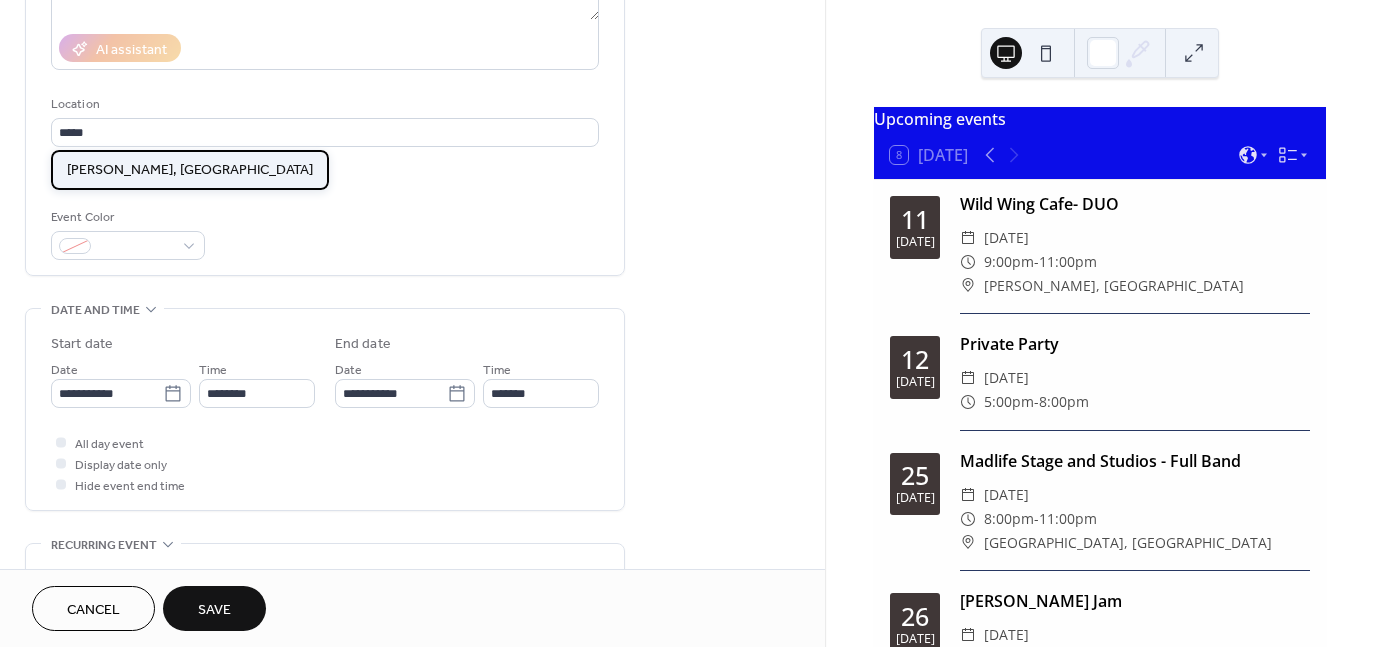 click on "Mcdonough, GA" at bounding box center (190, 170) 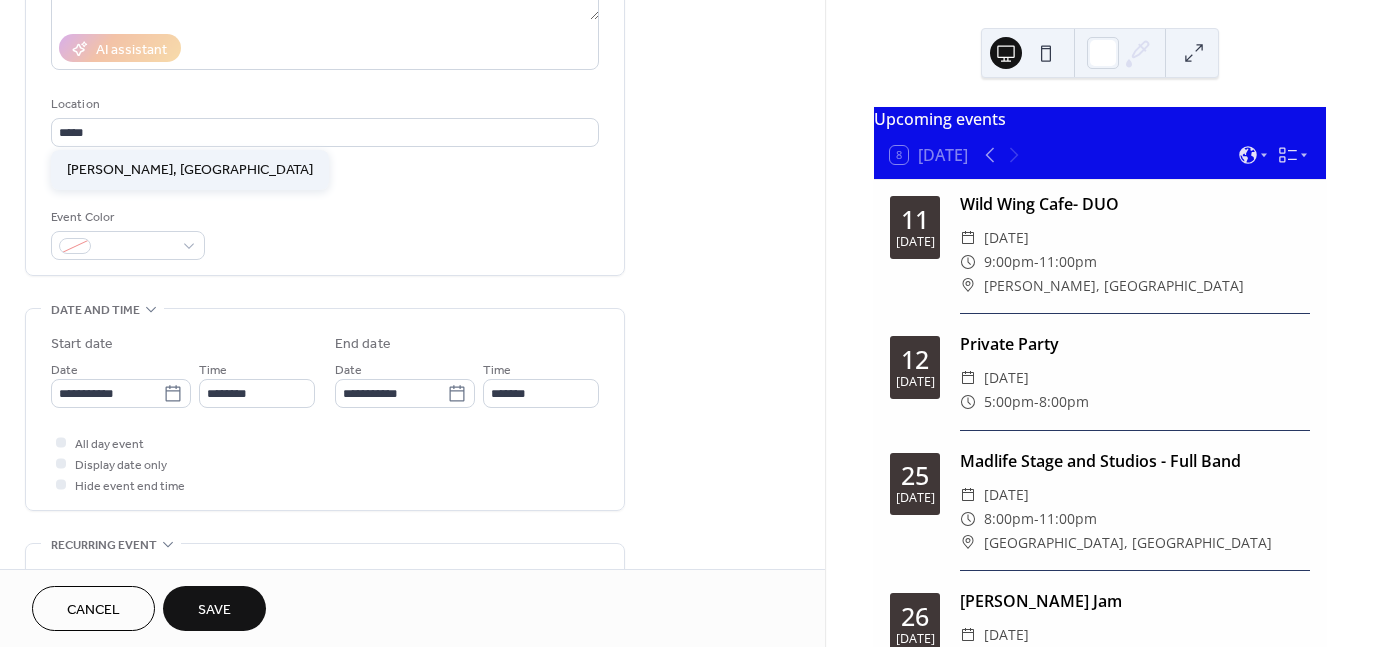 type on "**********" 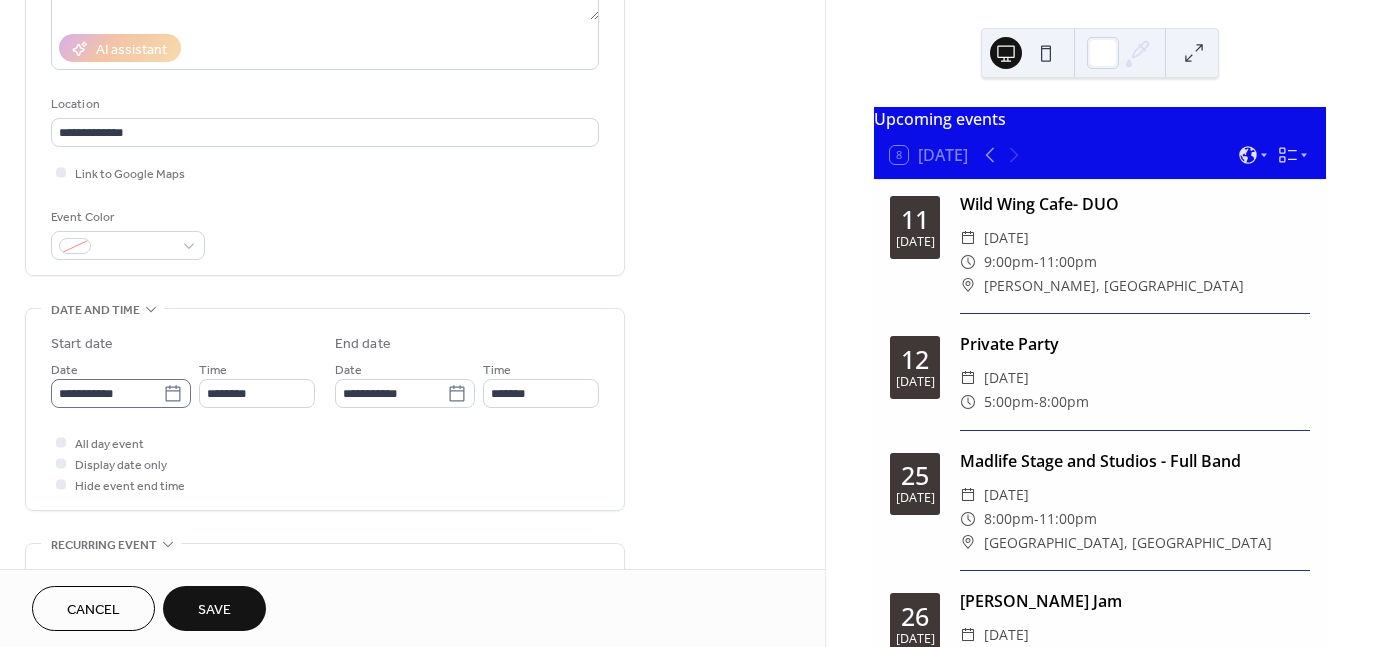 click 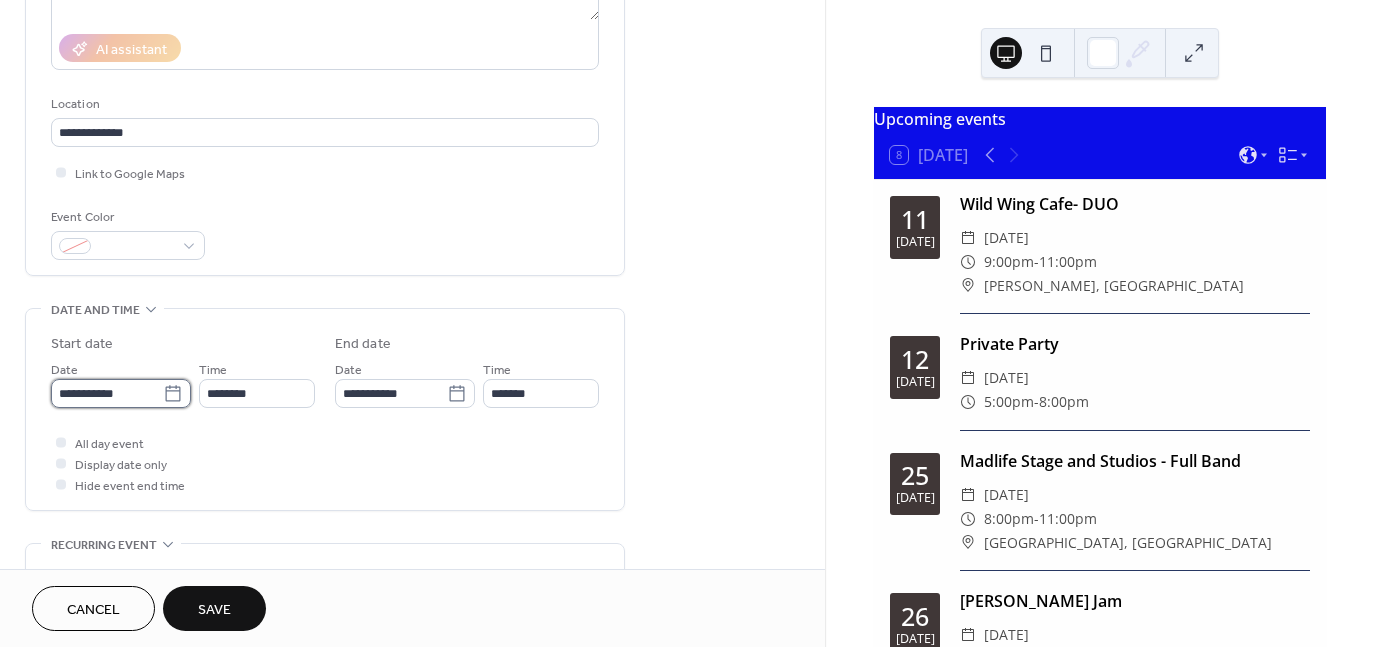 click on "**********" at bounding box center (107, 393) 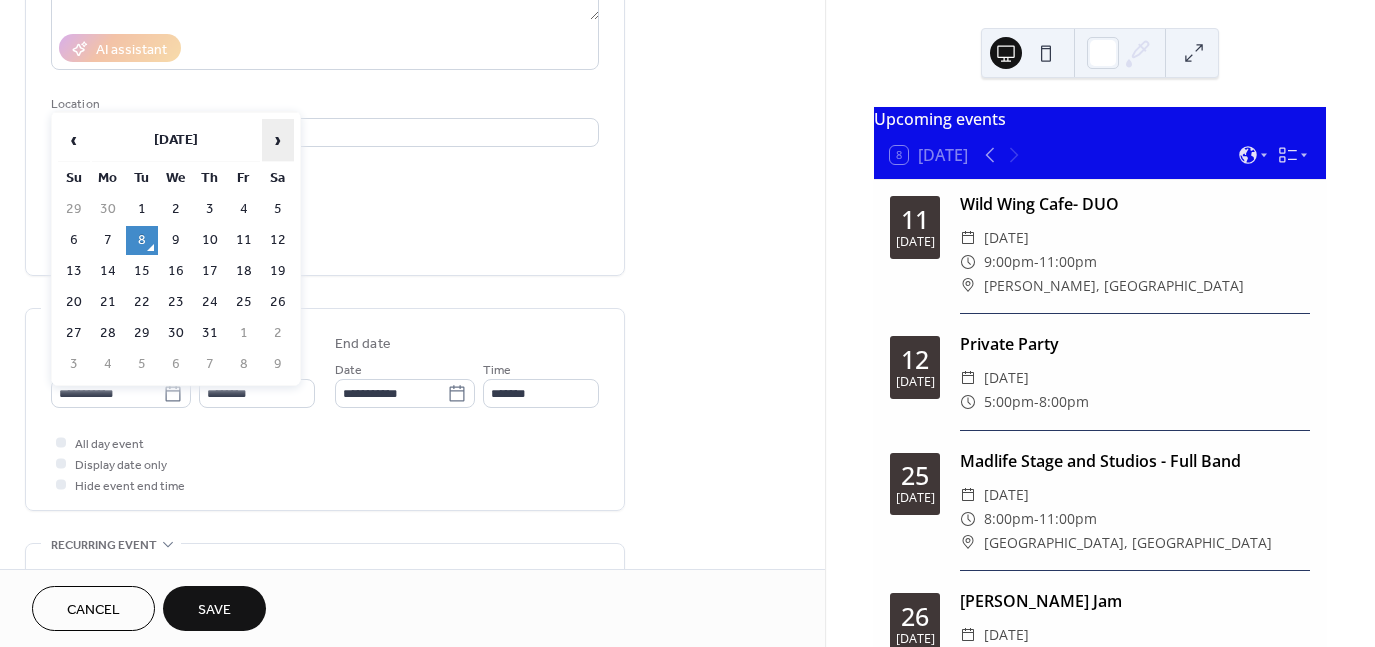 click on "›" at bounding box center [278, 140] 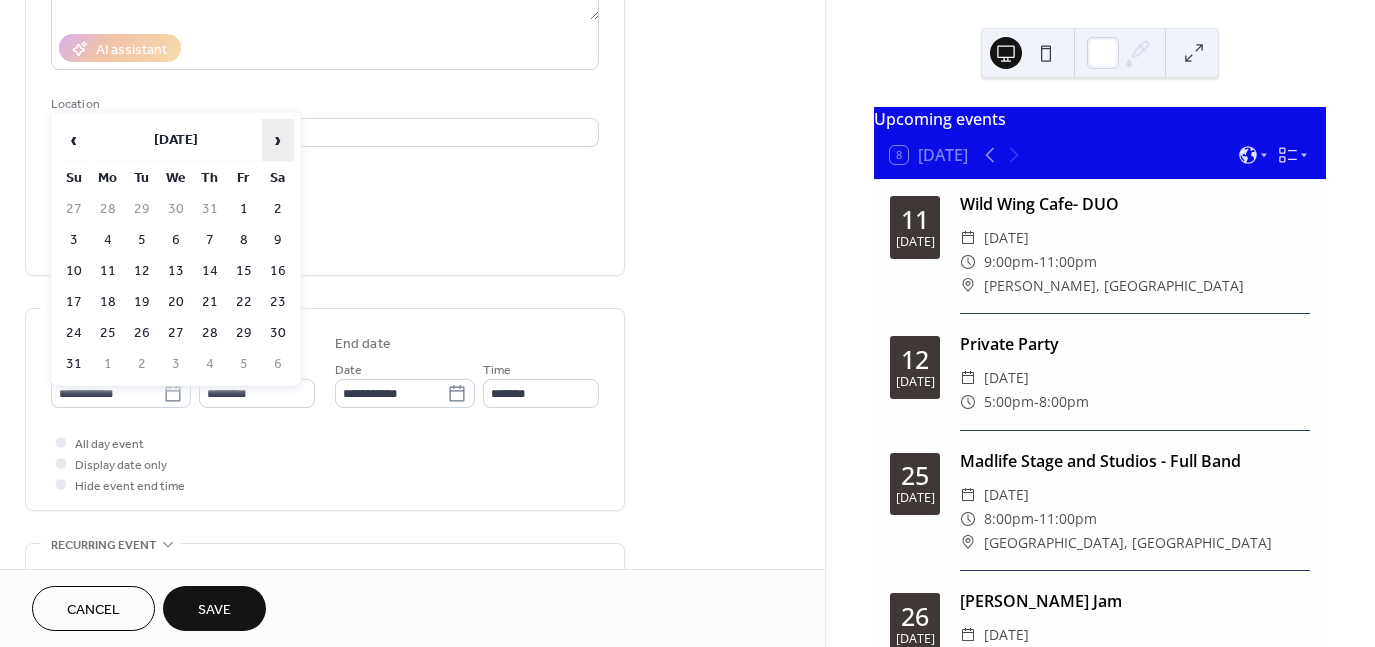 click on "›" at bounding box center [278, 140] 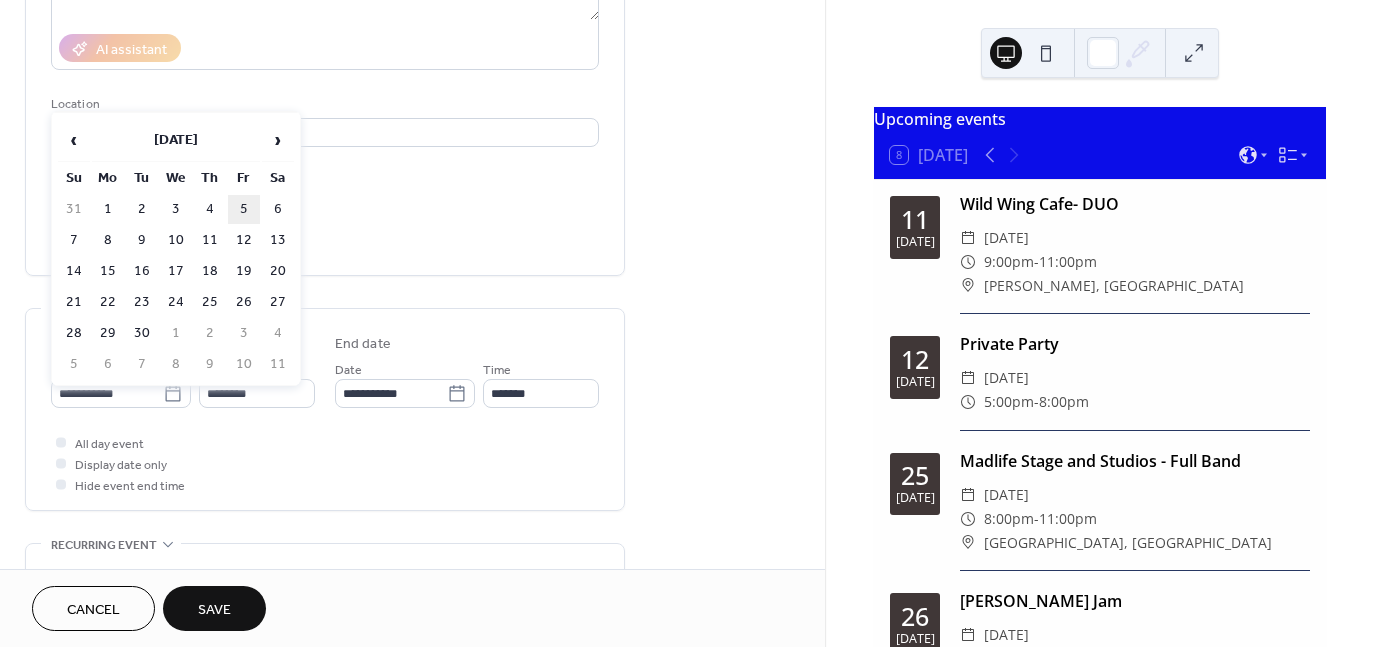 click on "5" at bounding box center (244, 209) 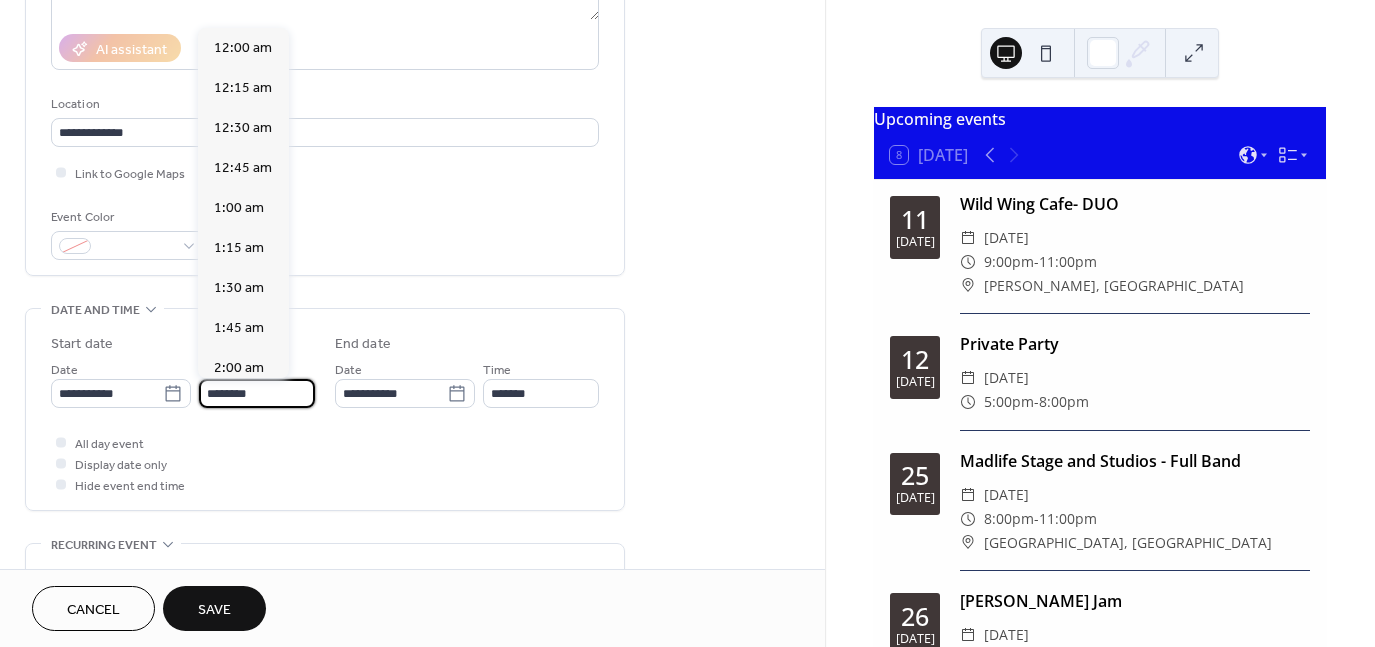 click on "********" at bounding box center (257, 393) 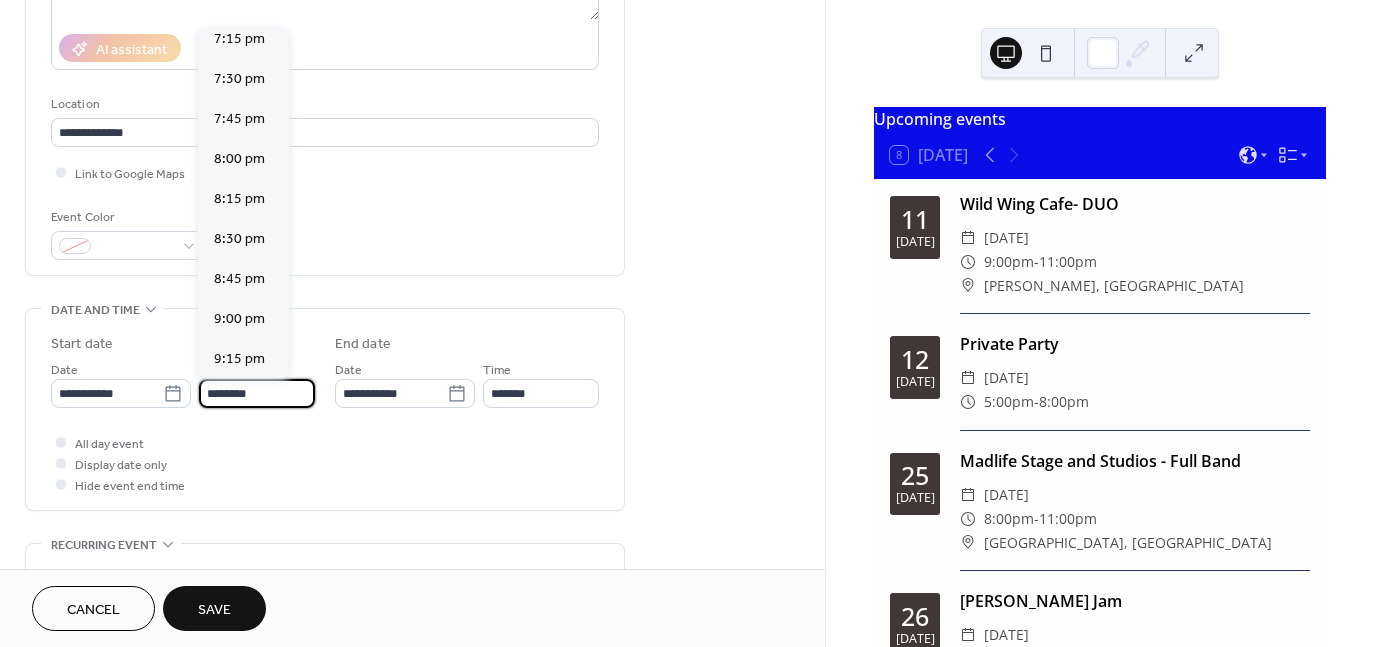 scroll, scrollTop: 3106, scrollLeft: 0, axis: vertical 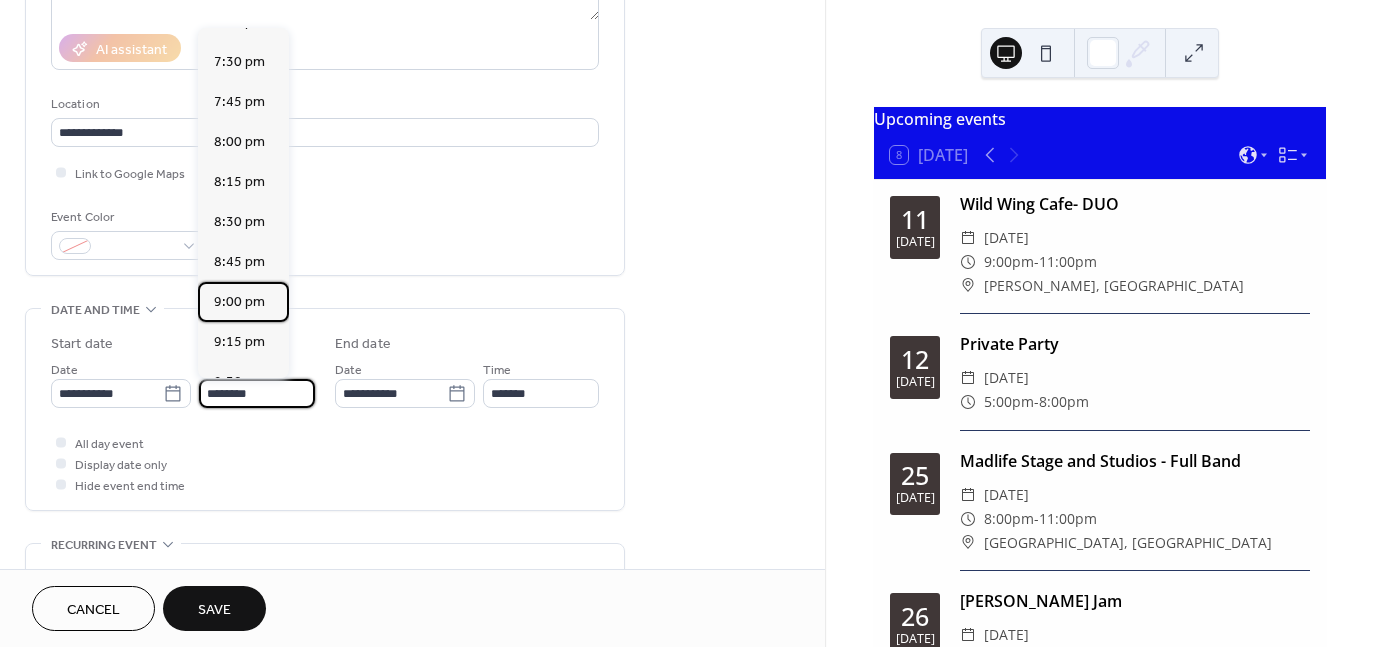 click on "9:00 pm" at bounding box center [239, 302] 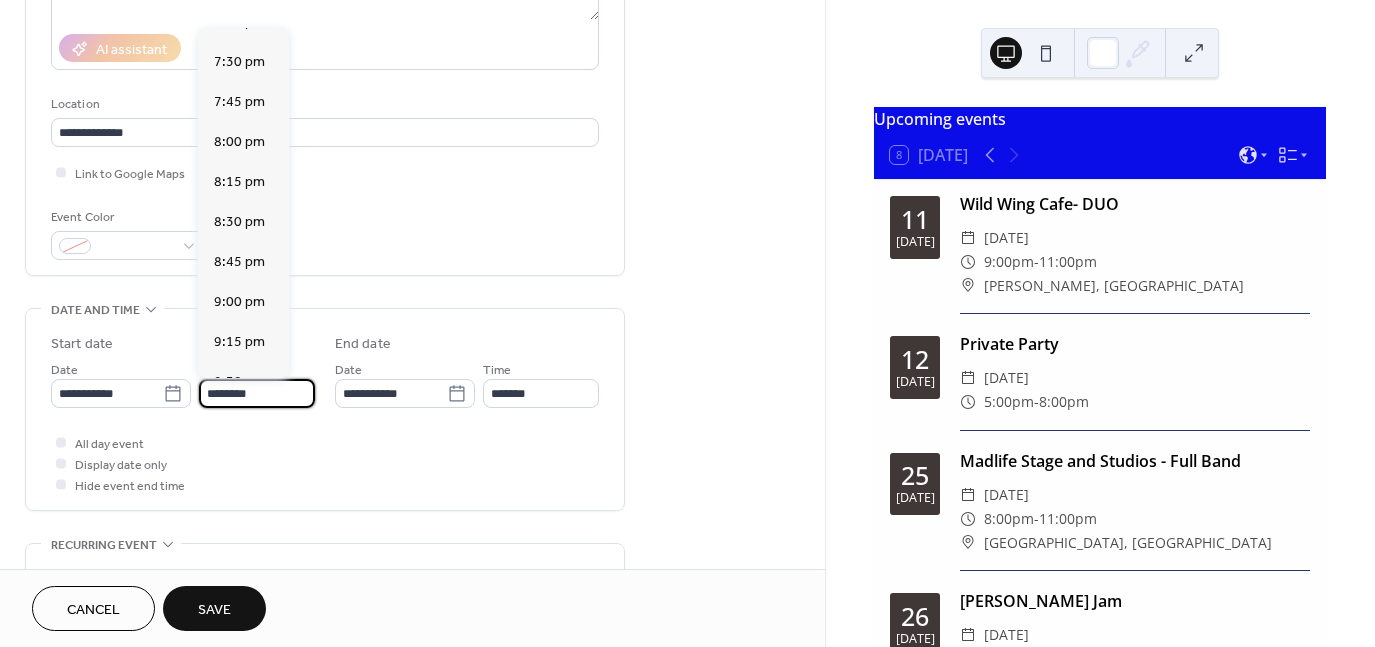 type on "*******" 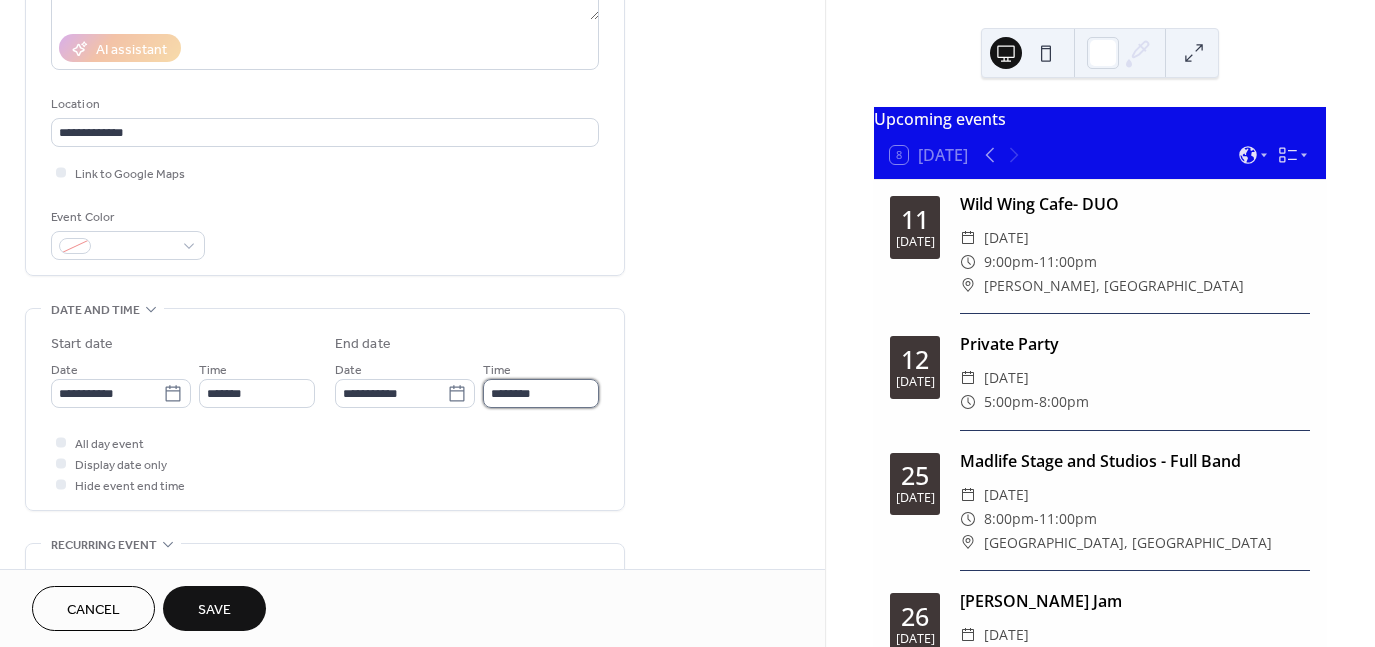 click on "********" at bounding box center (541, 393) 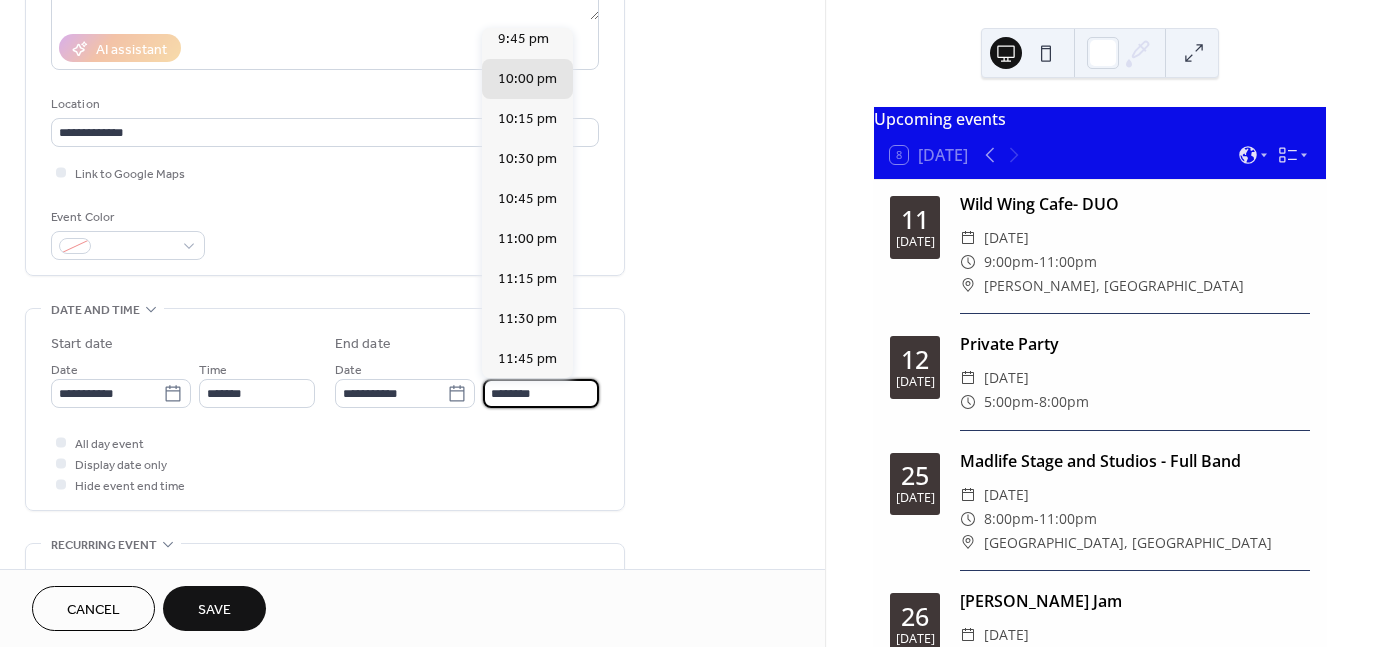 scroll, scrollTop: 92, scrollLeft: 0, axis: vertical 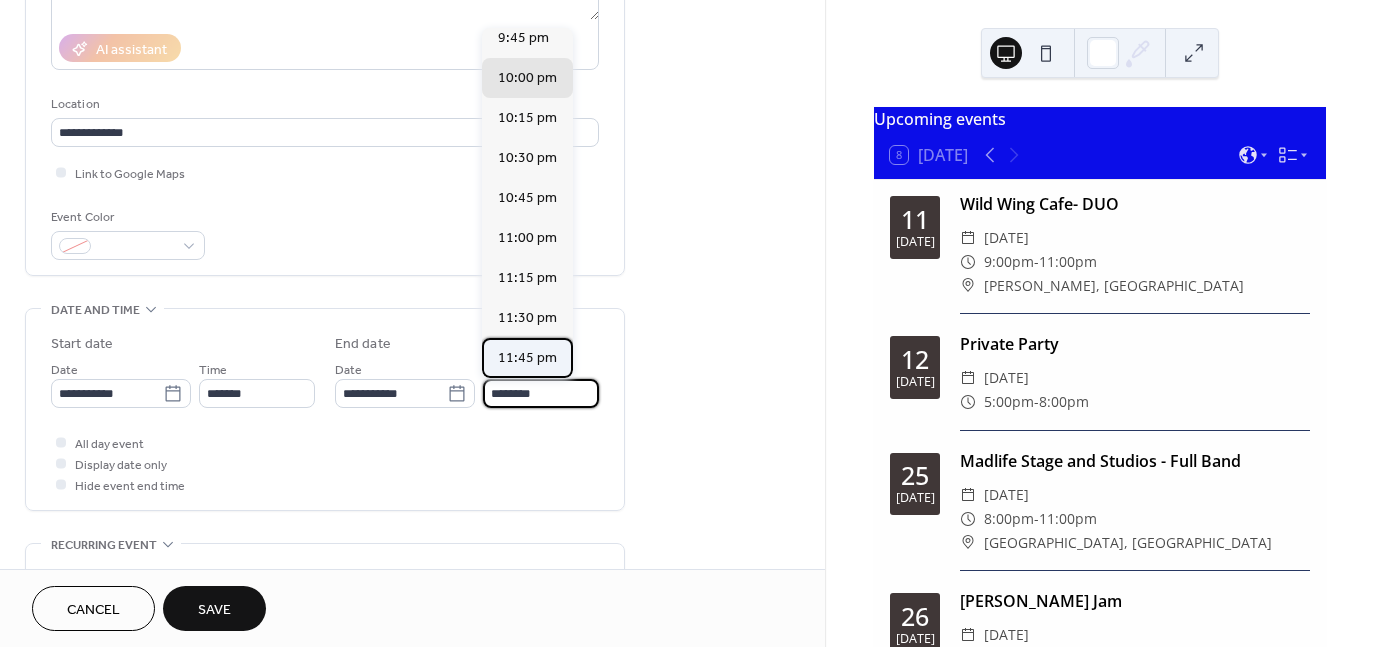 click on "11:45 pm" at bounding box center (527, 358) 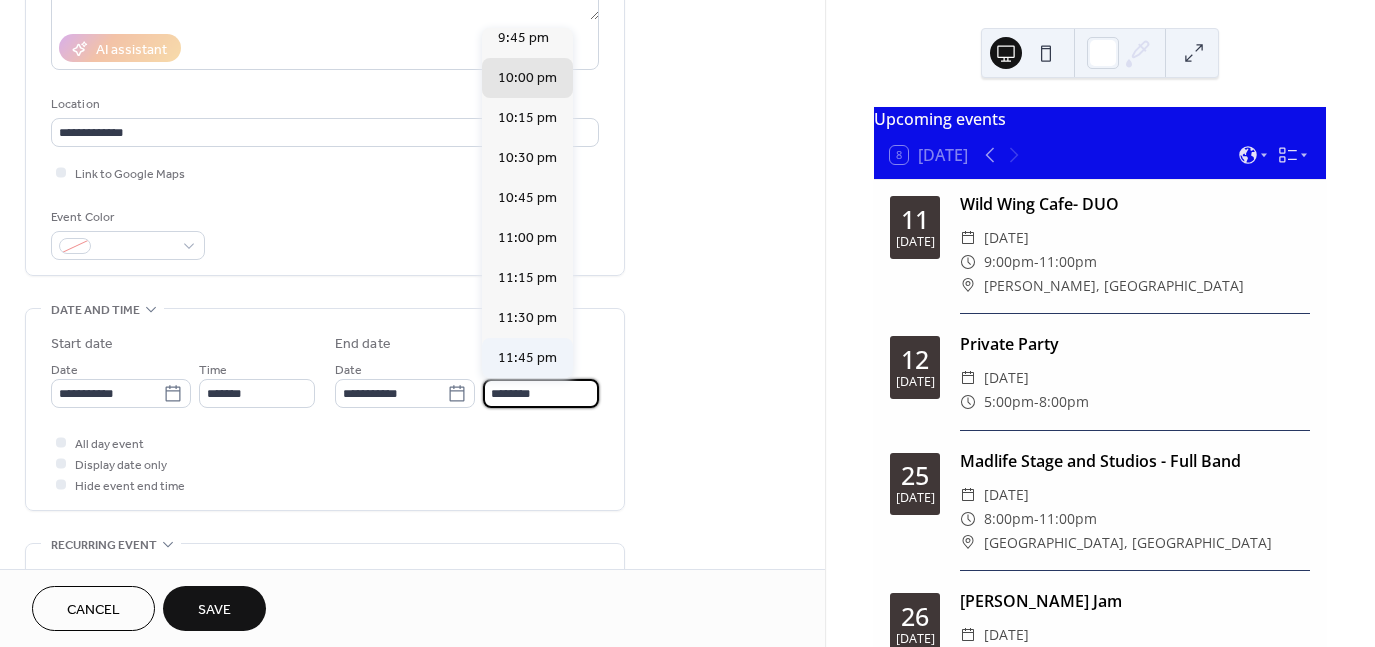 type on "********" 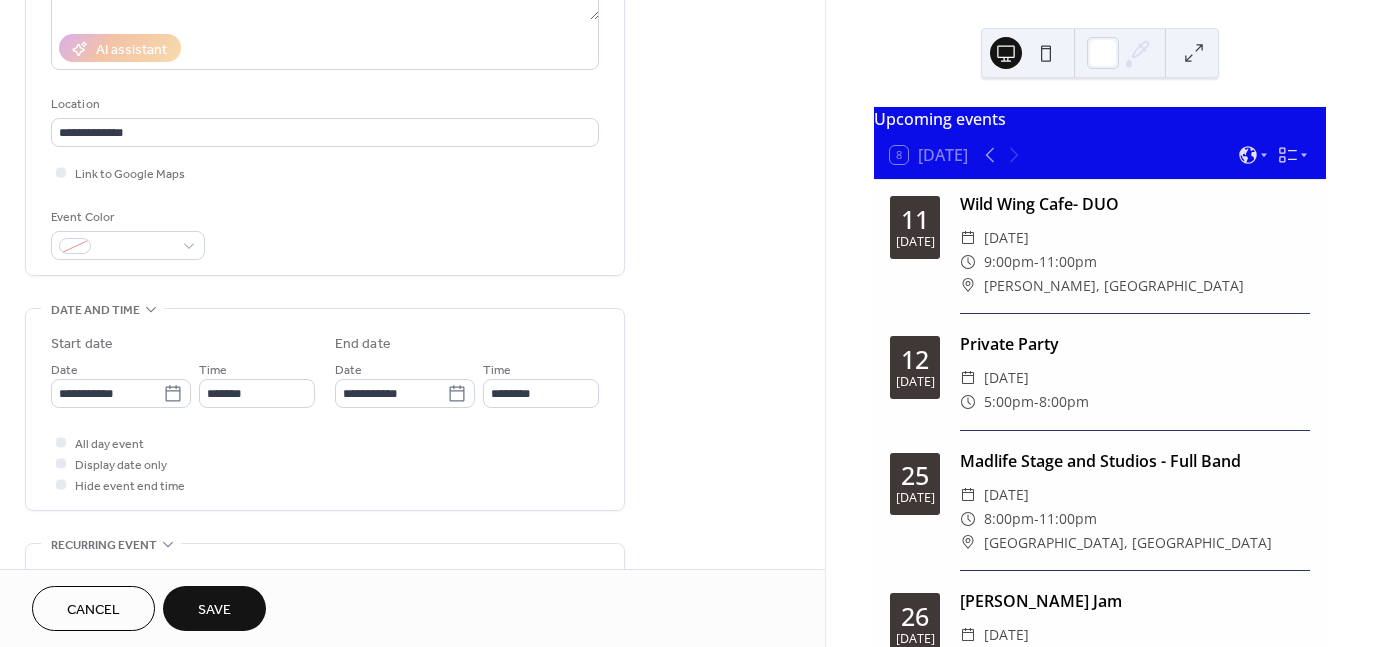 click on "Save" at bounding box center (214, 610) 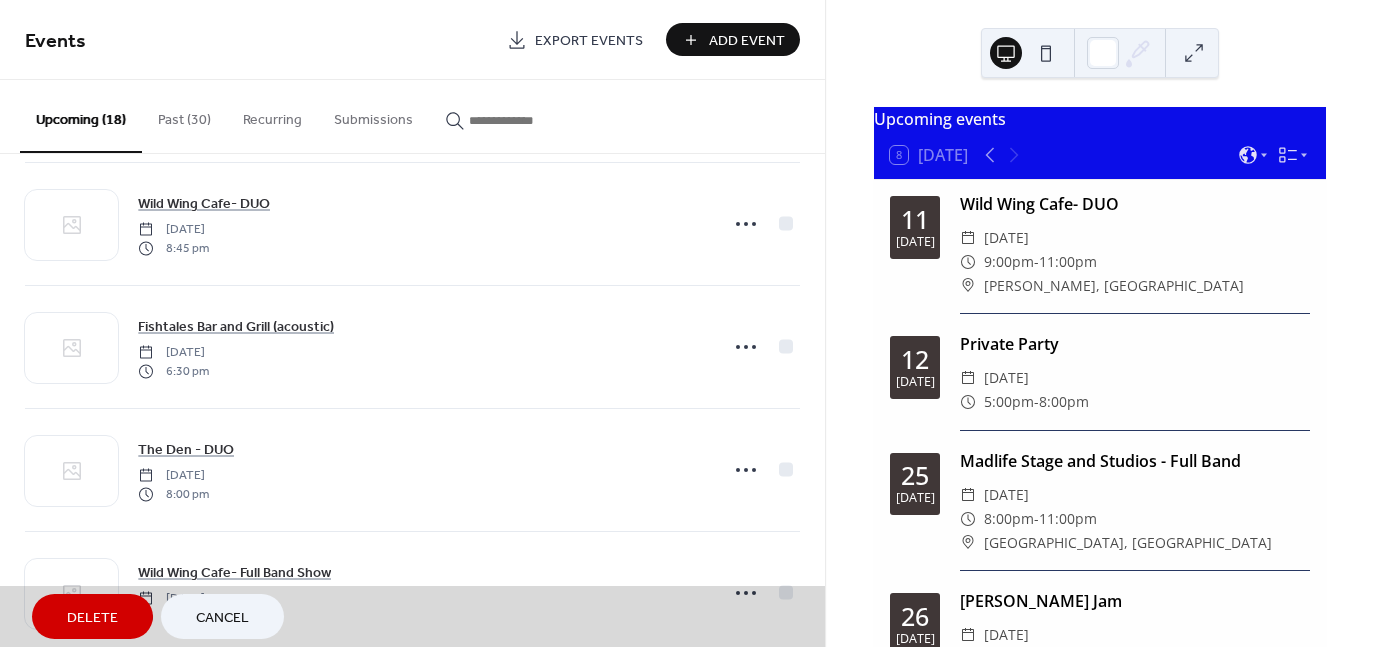 scroll, scrollTop: 1776, scrollLeft: 0, axis: vertical 